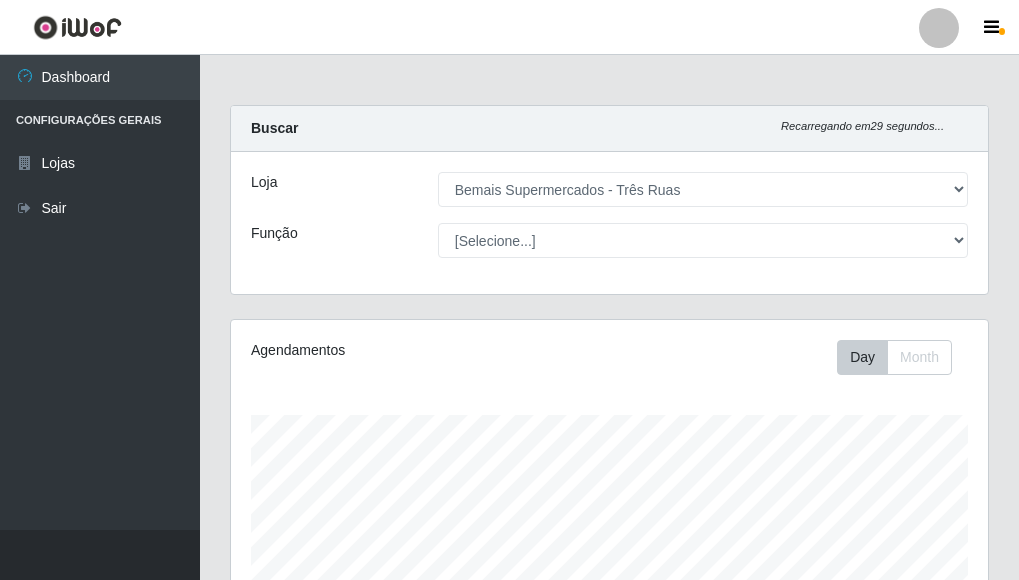 select on "249" 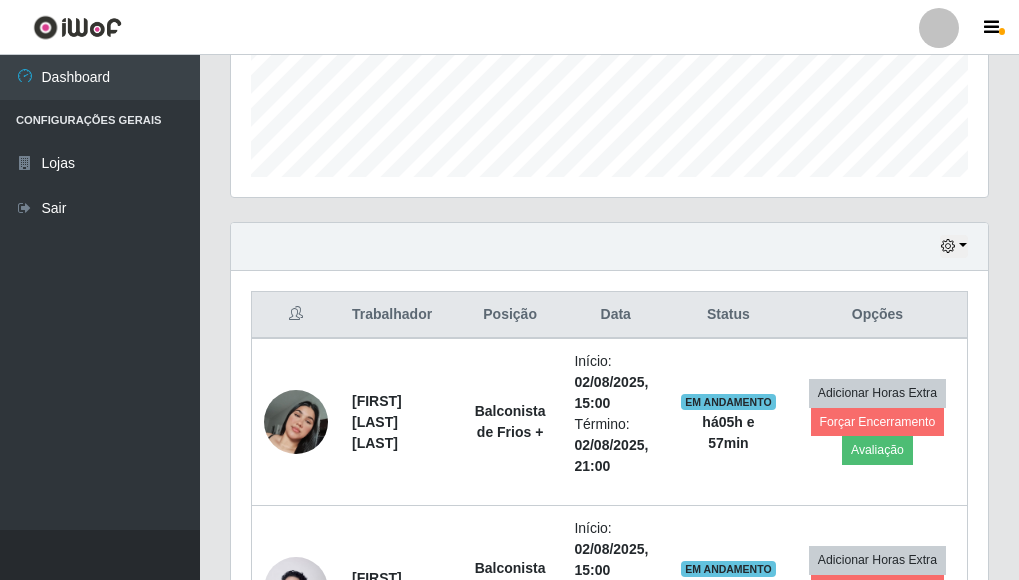 scroll, scrollTop: 999585, scrollLeft: 999243, axis: both 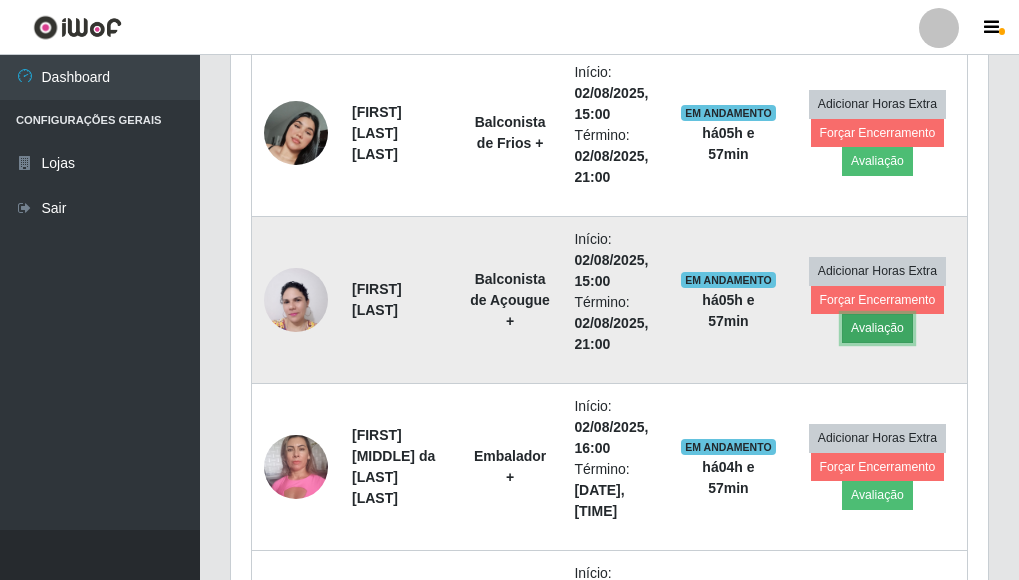 click on "Avaliação" at bounding box center (877, 328) 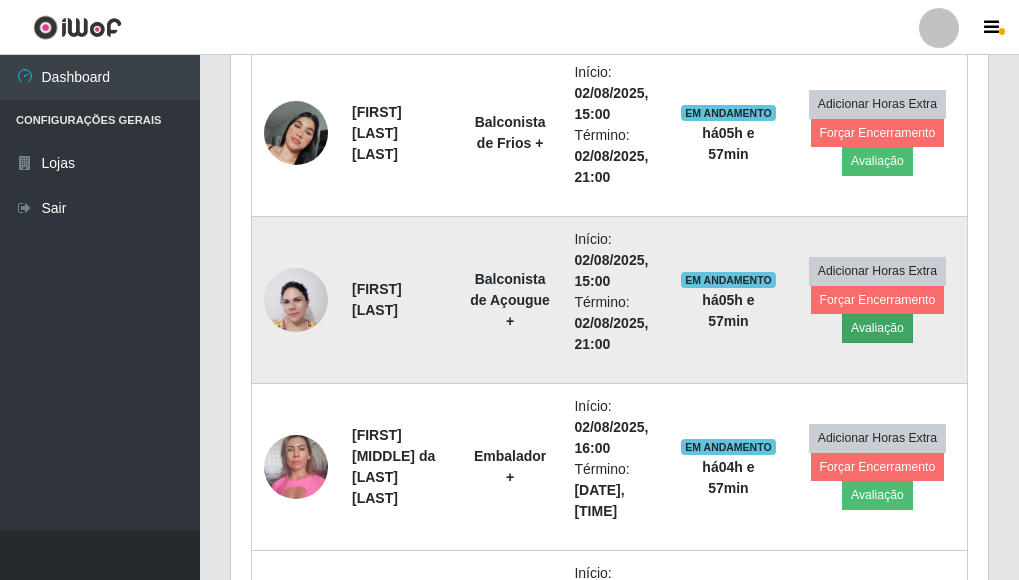 scroll, scrollTop: 999585, scrollLeft: 999255, axis: both 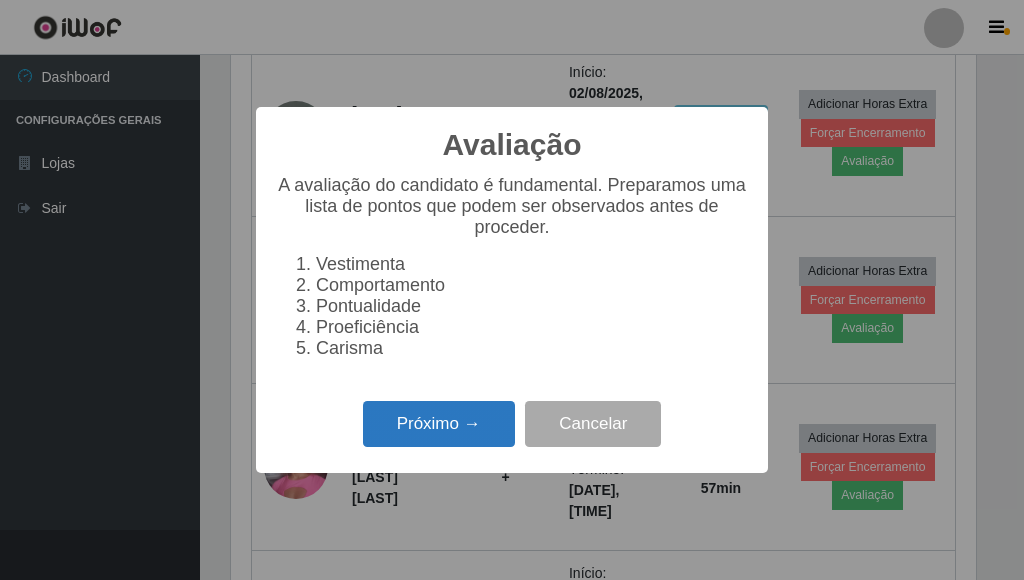 click on "Próximo →" at bounding box center [439, 424] 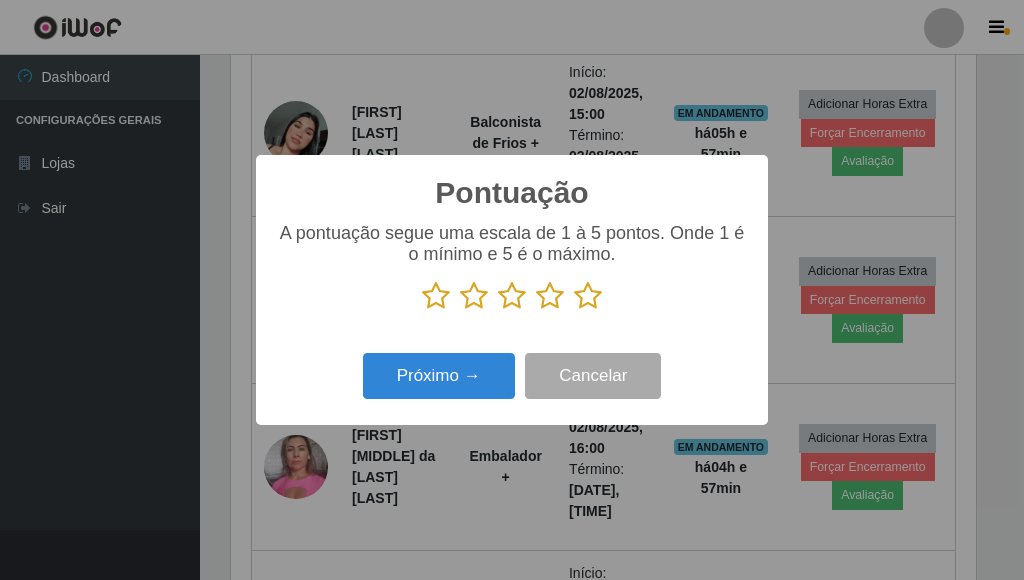 click at bounding box center (588, 296) 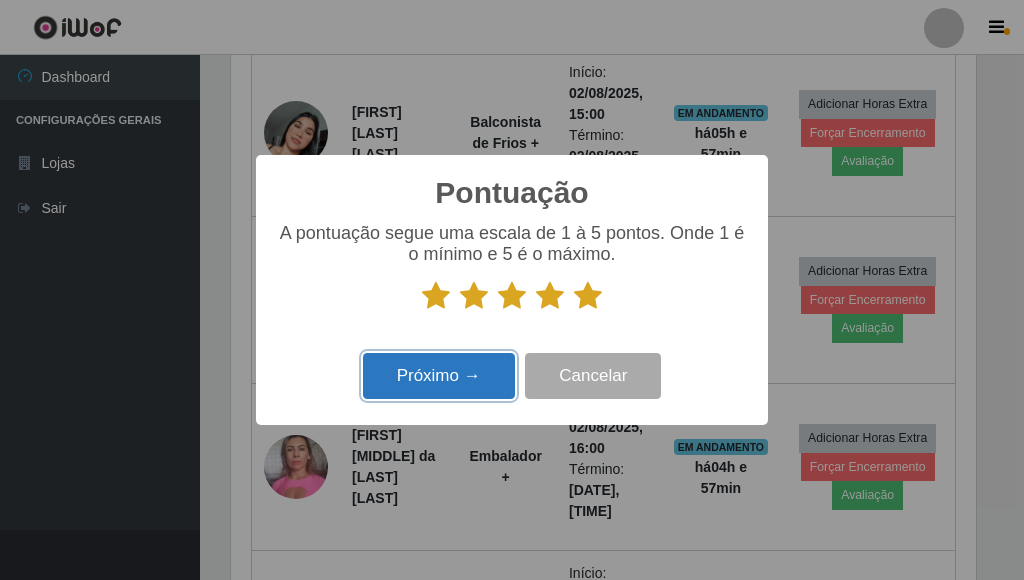 click on "Próximo →" at bounding box center [439, 376] 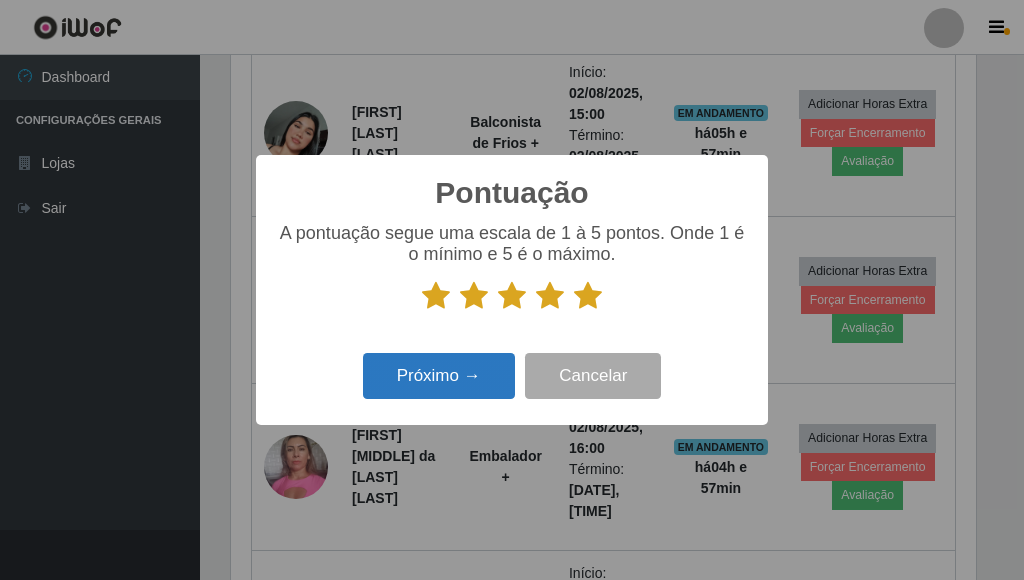 scroll, scrollTop: 999585, scrollLeft: 999255, axis: both 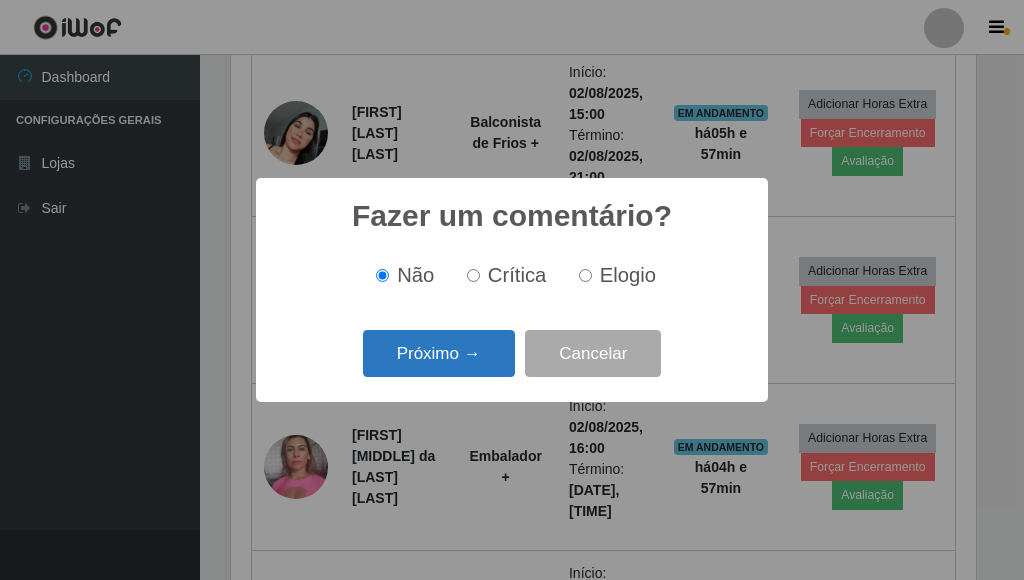 click on "Próximo →" at bounding box center [439, 353] 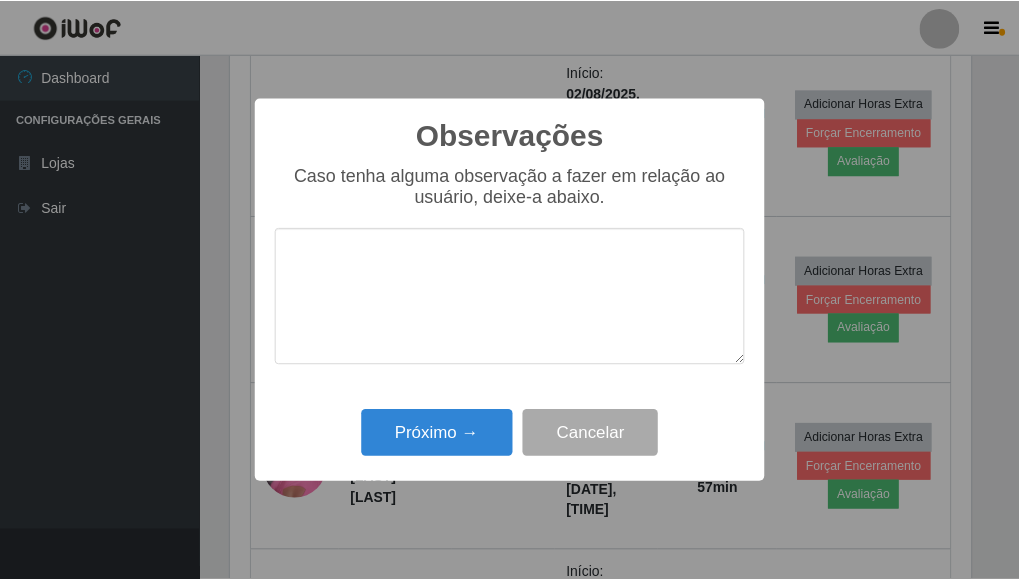 scroll, scrollTop: 999585, scrollLeft: 999255, axis: both 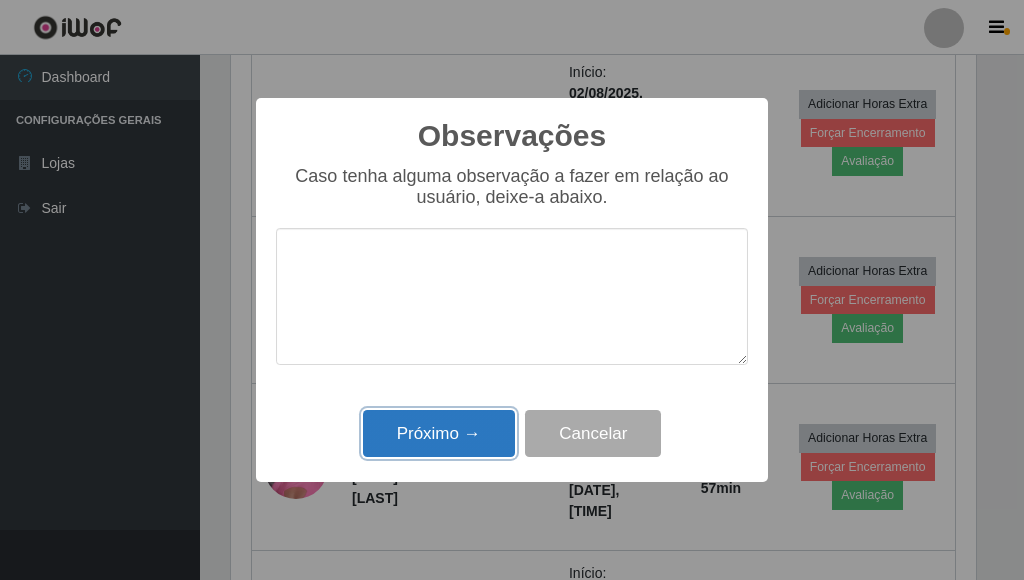 click on "Próximo →" at bounding box center [439, 433] 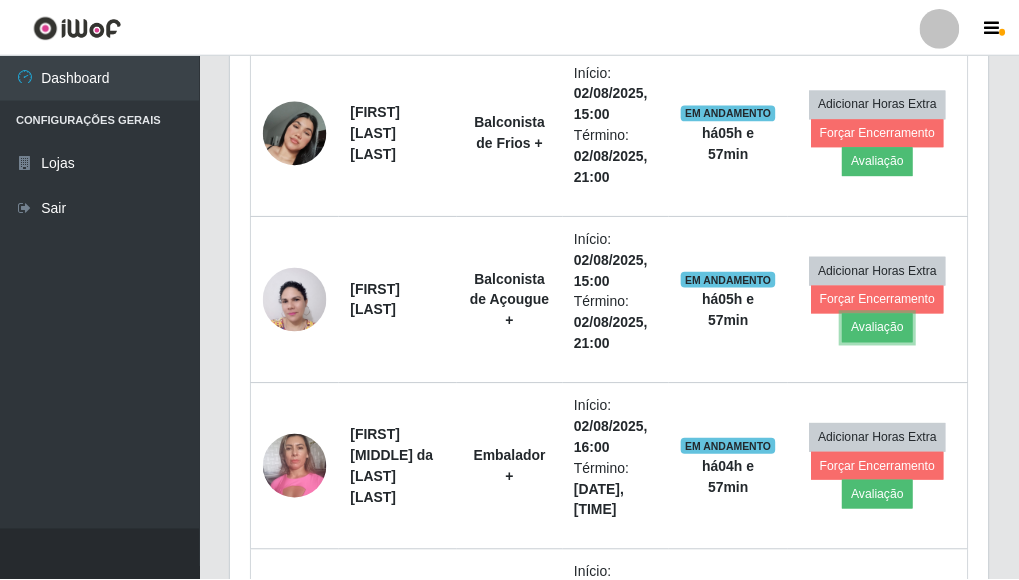 scroll, scrollTop: 999585, scrollLeft: 999243, axis: both 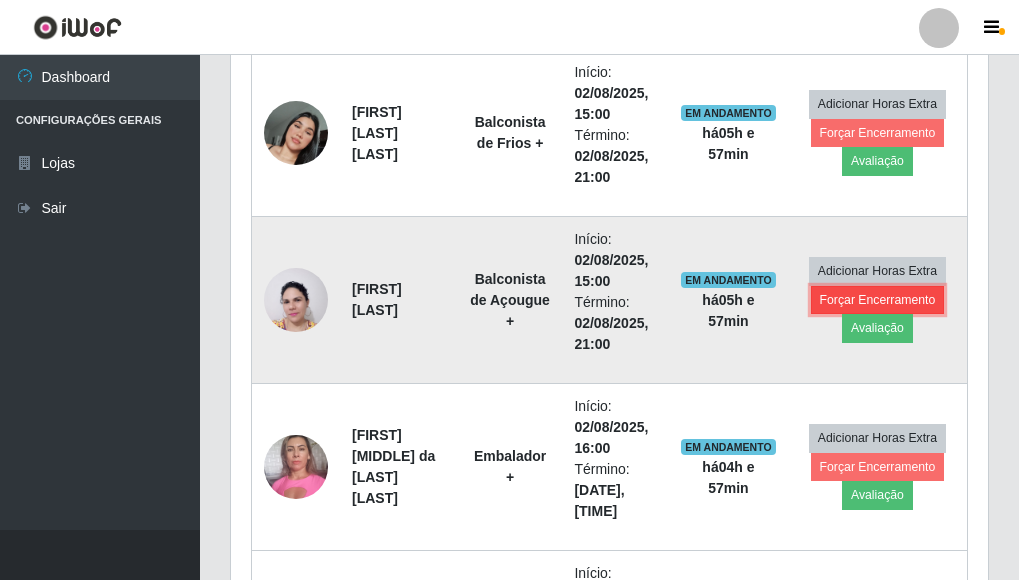 click on "Forçar Encerramento" at bounding box center (878, 300) 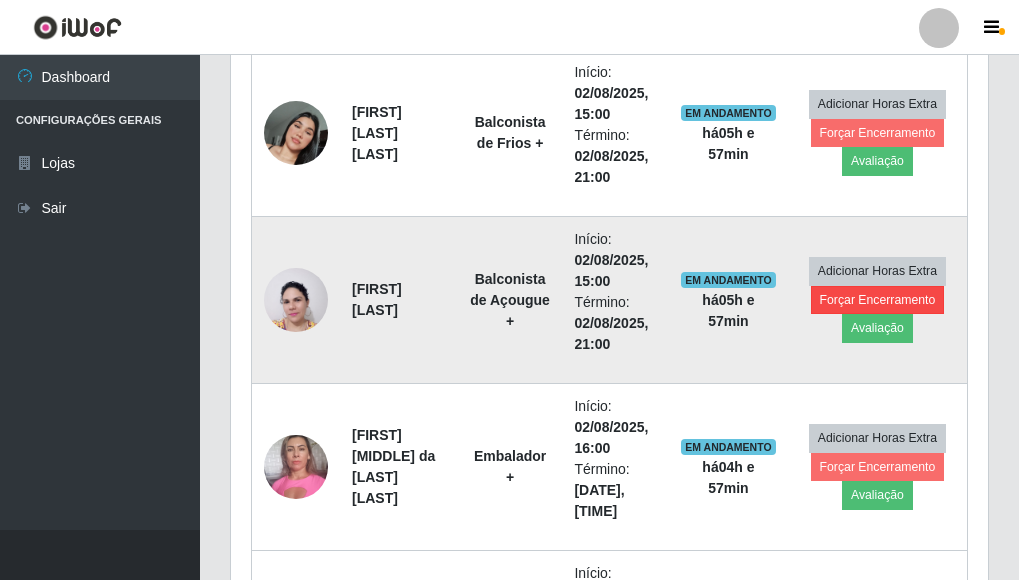 scroll, scrollTop: 999585, scrollLeft: 999255, axis: both 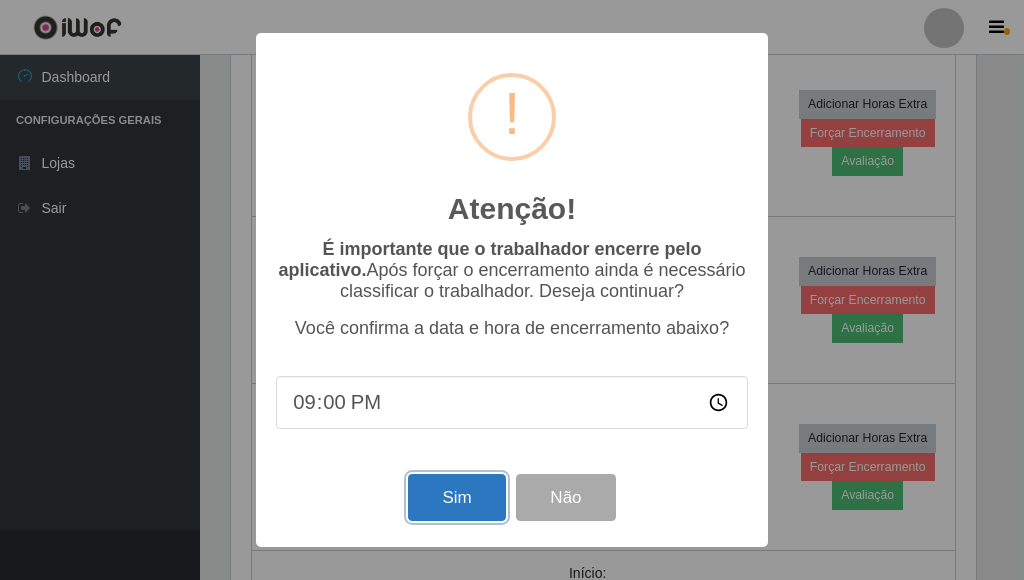 click on "Sim" at bounding box center (456, 497) 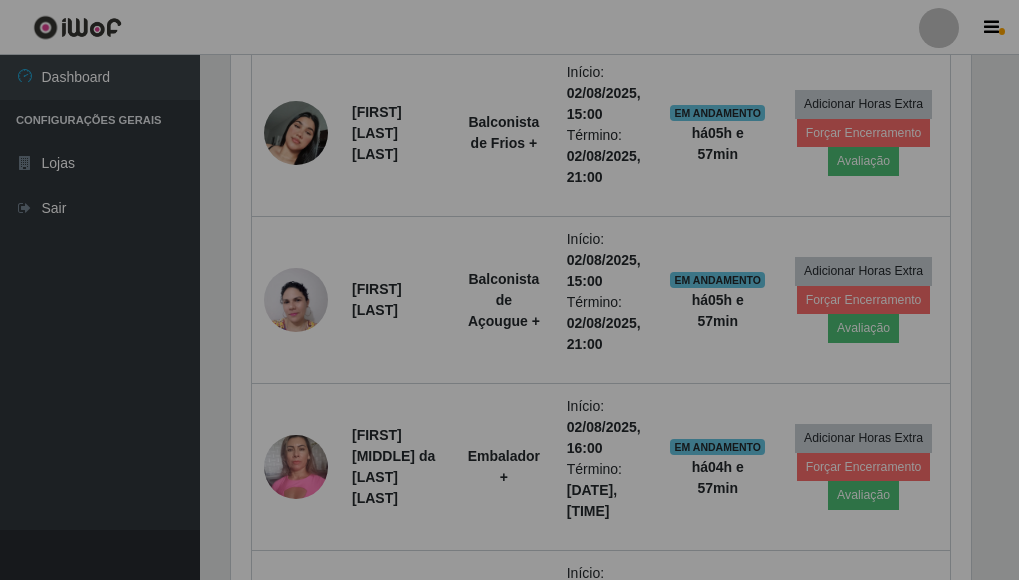 scroll, scrollTop: 999585, scrollLeft: 999243, axis: both 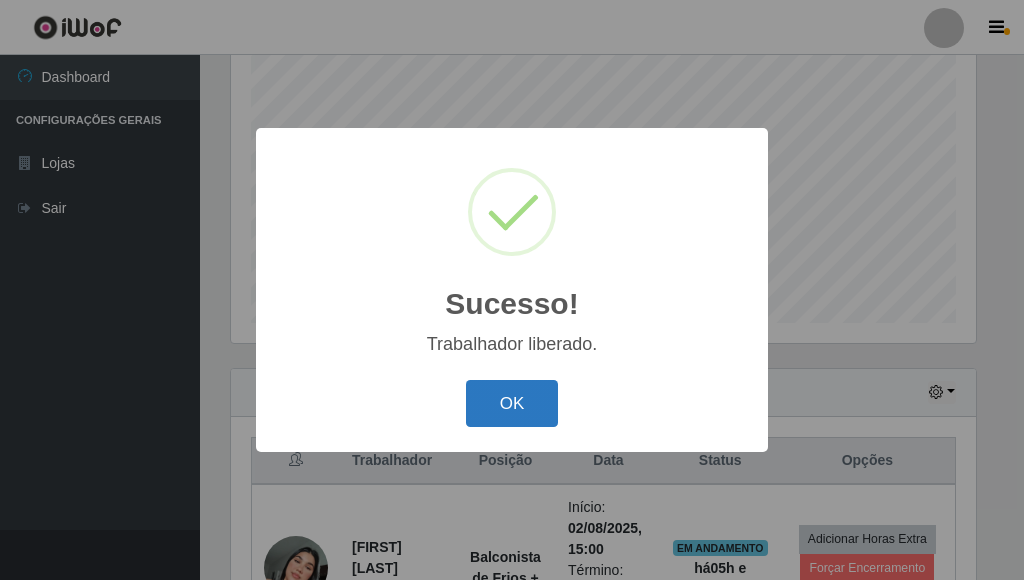 click on "OK" at bounding box center (512, 403) 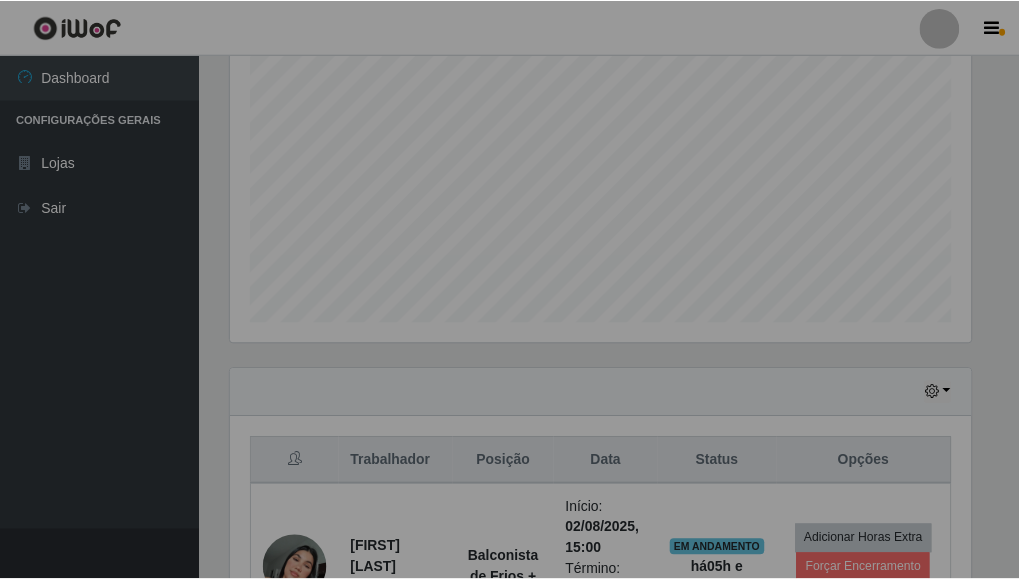 scroll, scrollTop: 999585, scrollLeft: 999243, axis: both 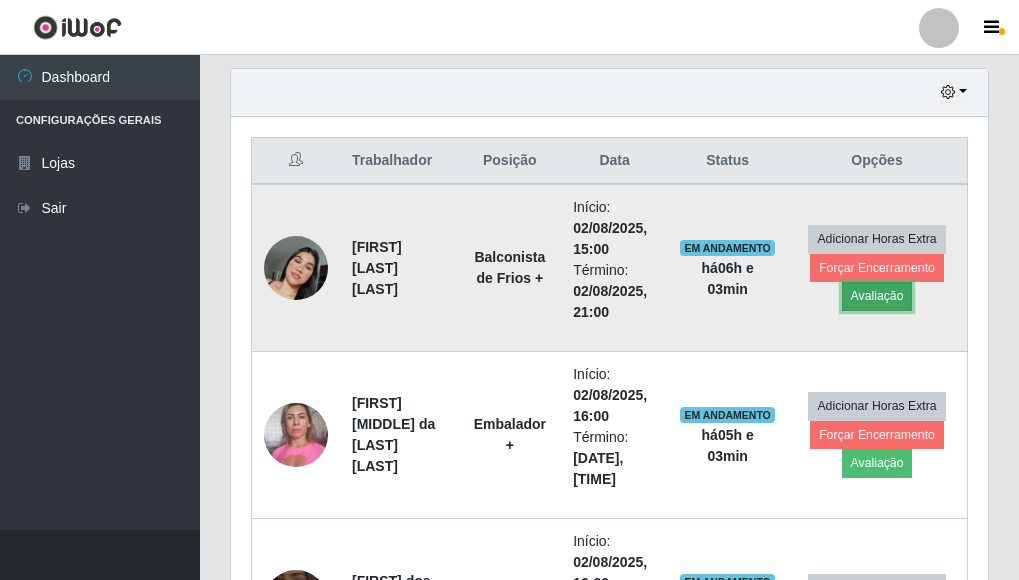 click on "Avaliação" at bounding box center [877, 296] 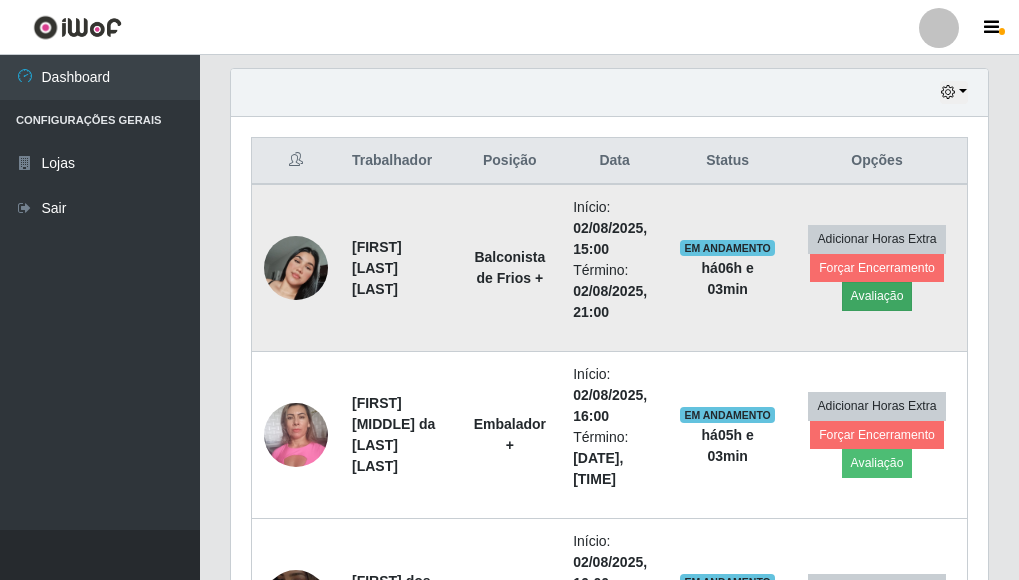 scroll, scrollTop: 999585, scrollLeft: 999255, axis: both 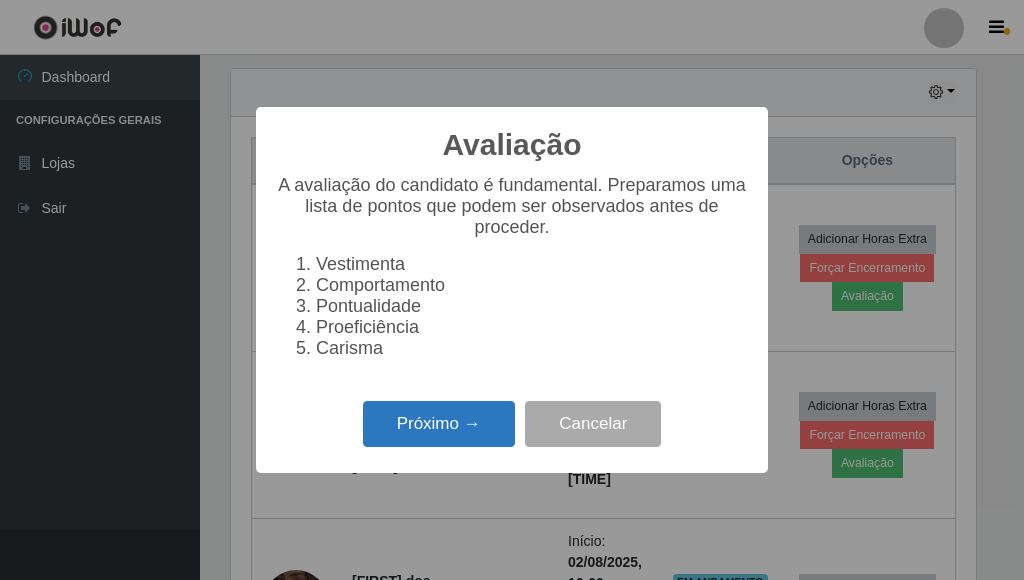 click on "Próximo →" at bounding box center (439, 424) 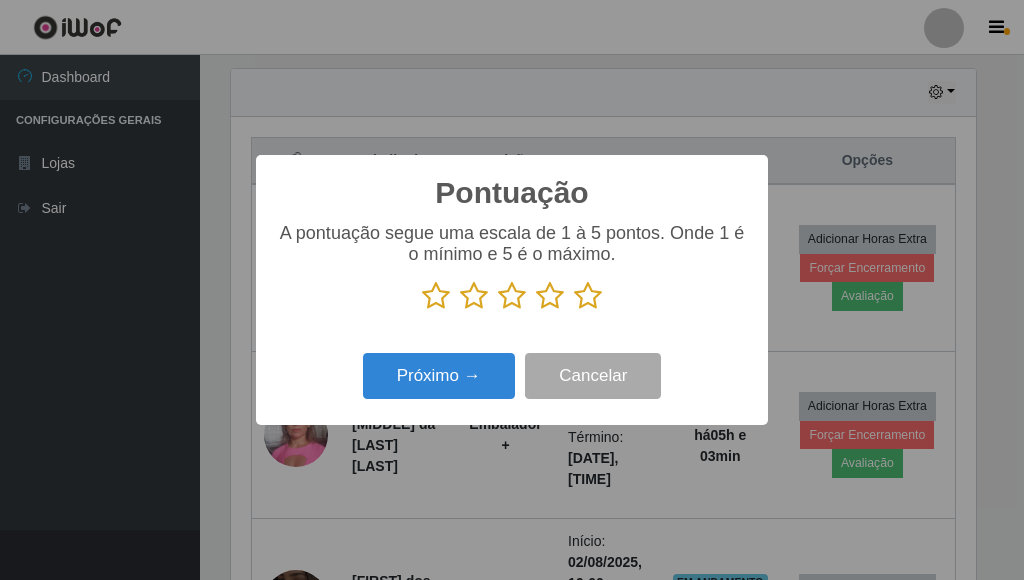 click at bounding box center [588, 296] 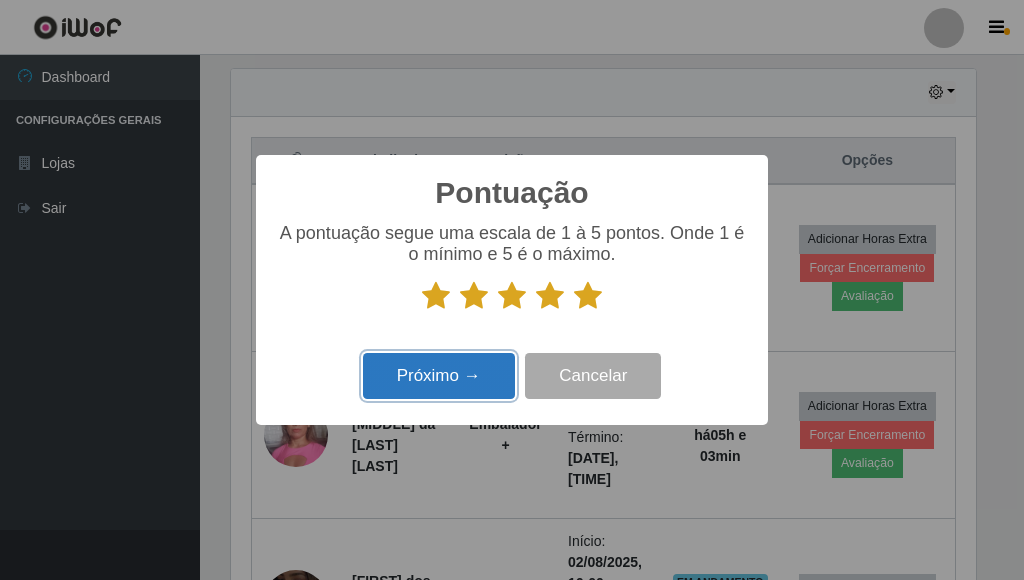 click on "Próximo →" at bounding box center (439, 376) 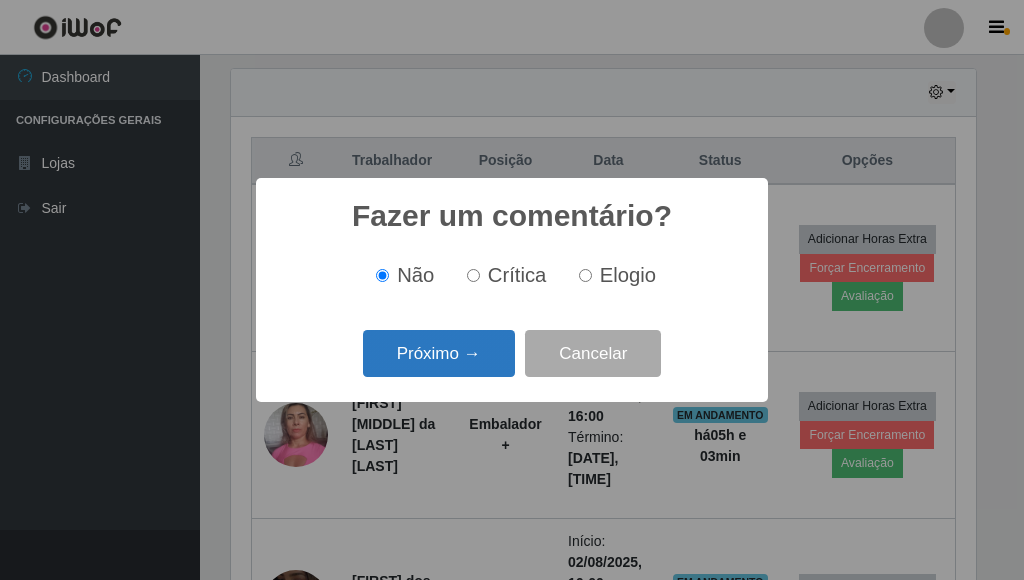 click on "Próximo →" at bounding box center (439, 353) 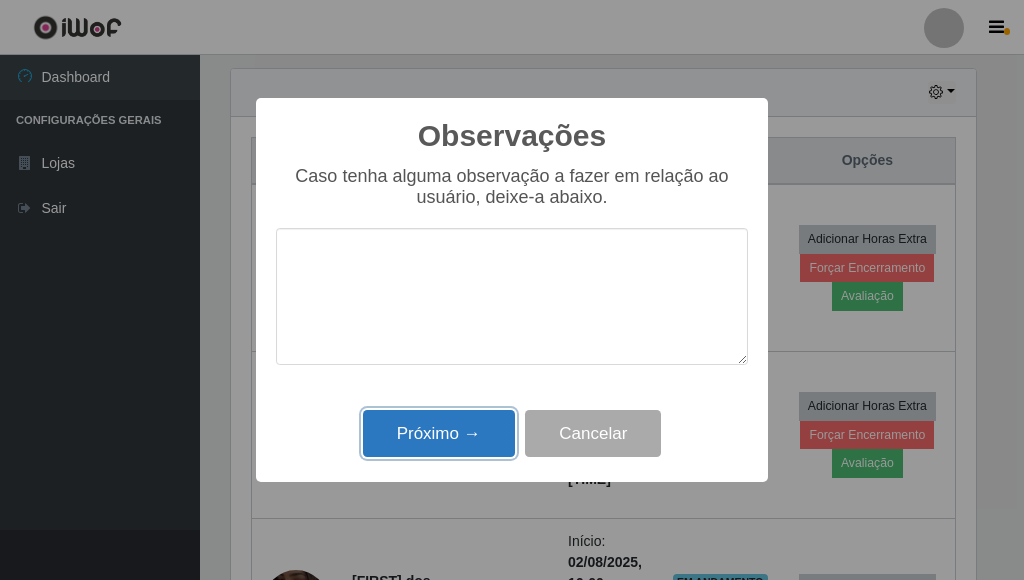 click on "Próximo →" at bounding box center (439, 433) 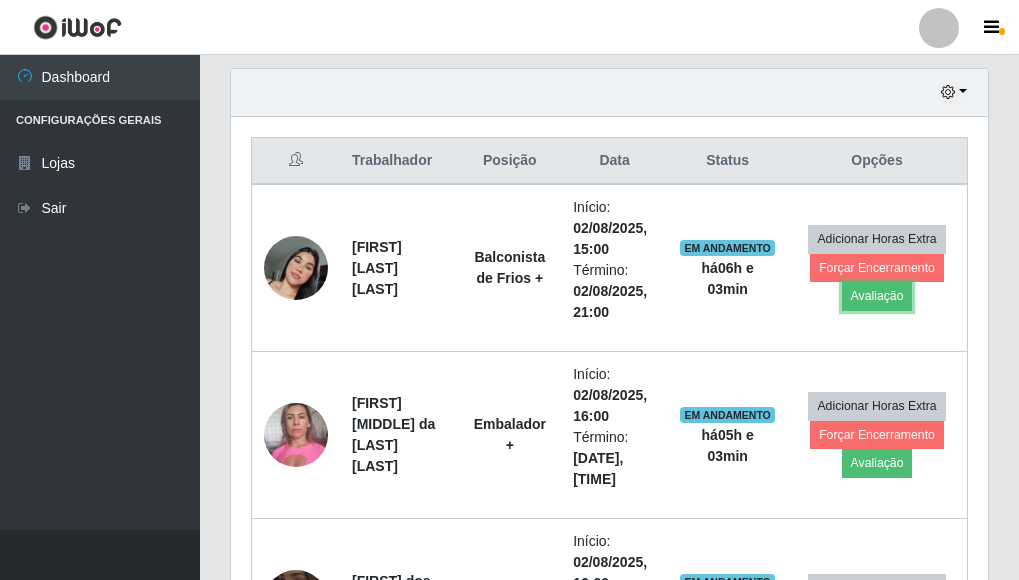 scroll, scrollTop: 999585, scrollLeft: 999243, axis: both 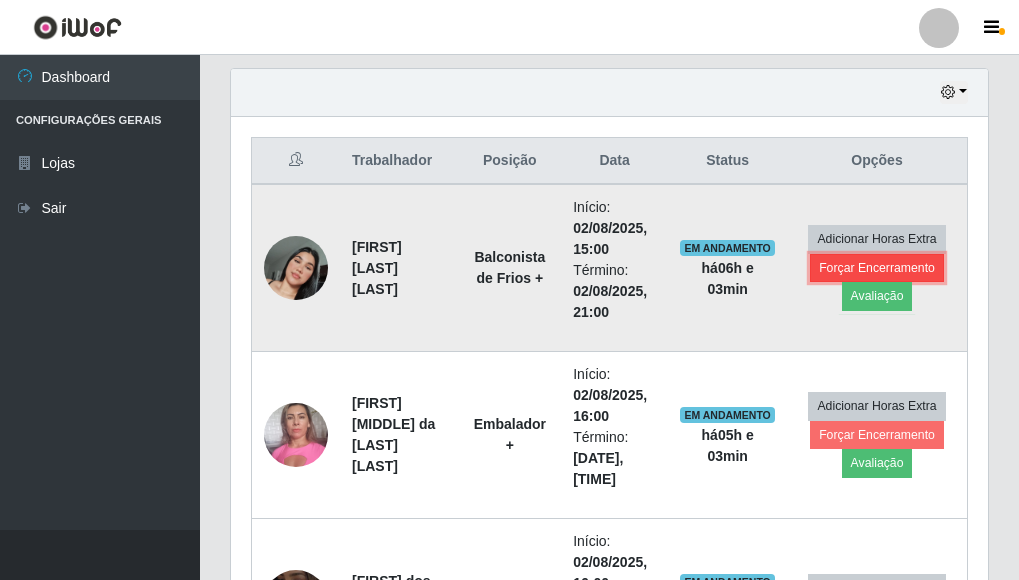 click on "Forçar Encerramento" at bounding box center [877, 268] 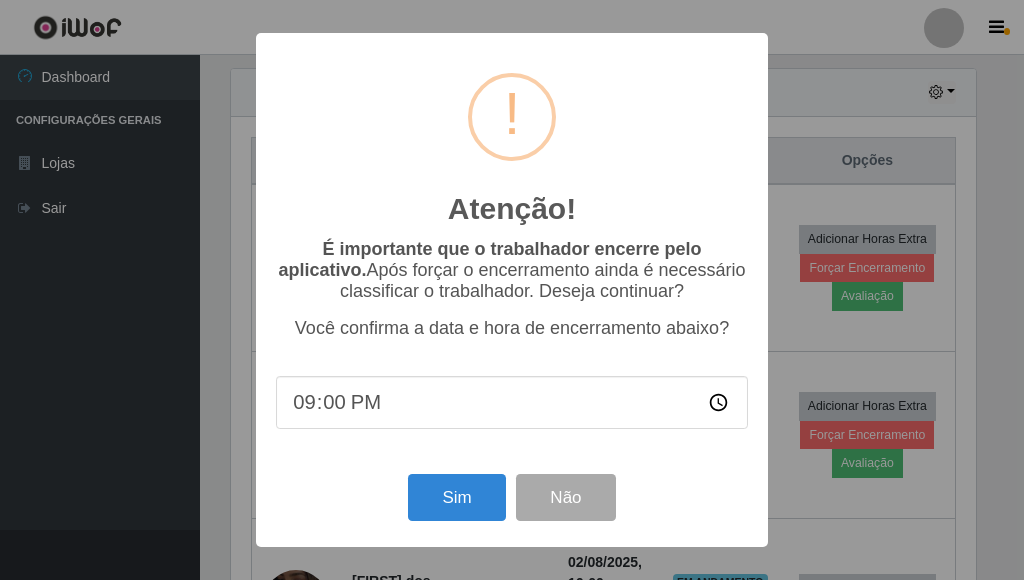 scroll, scrollTop: 999585, scrollLeft: 999255, axis: both 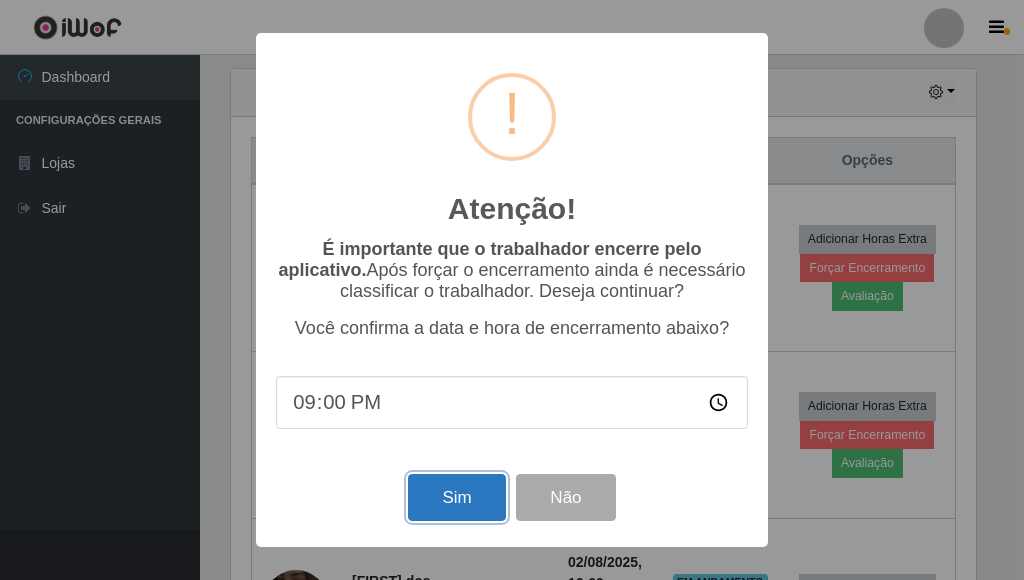 click on "Sim" at bounding box center (456, 497) 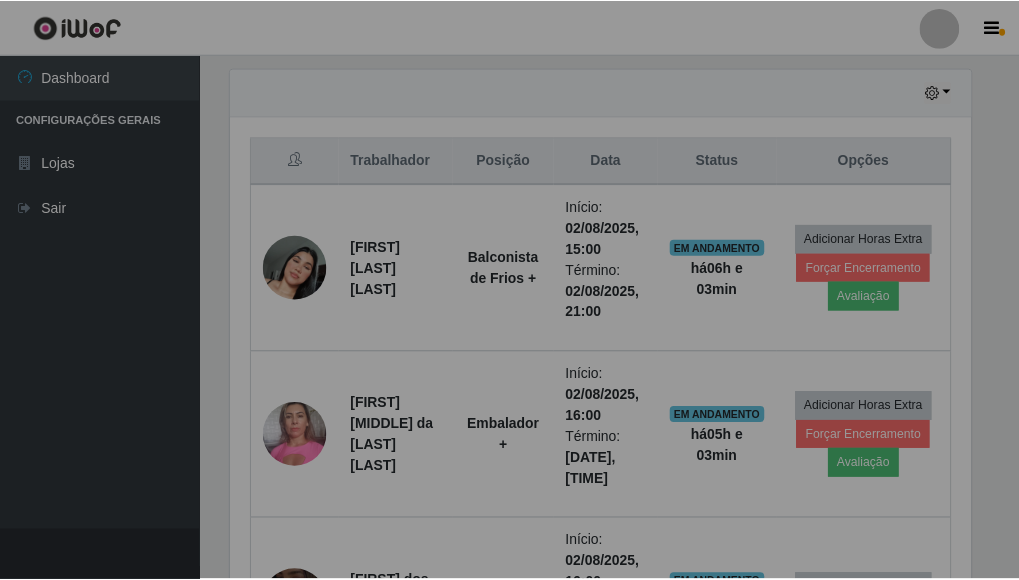 scroll, scrollTop: 999585, scrollLeft: 999243, axis: both 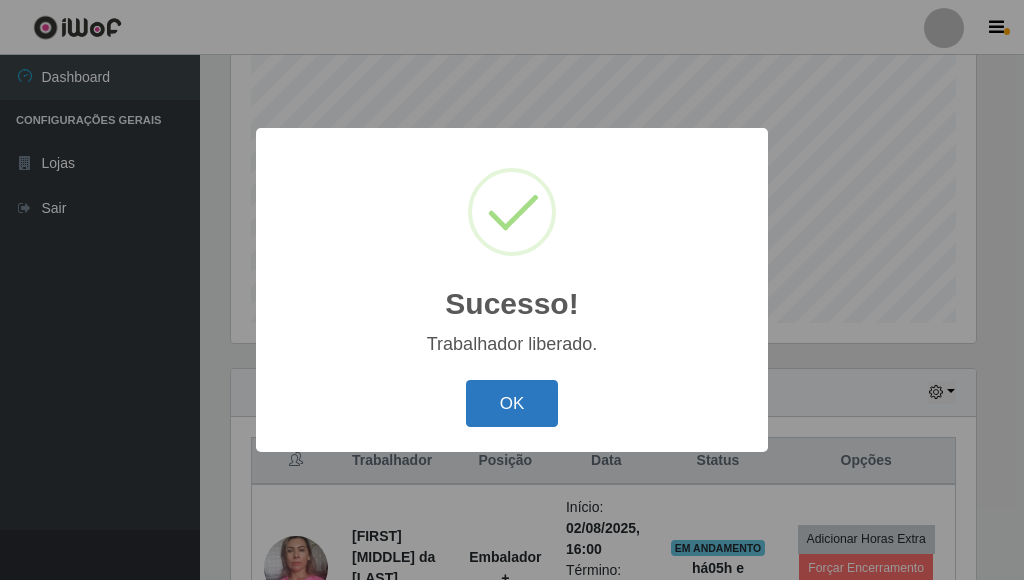 click on "OK" at bounding box center (512, 403) 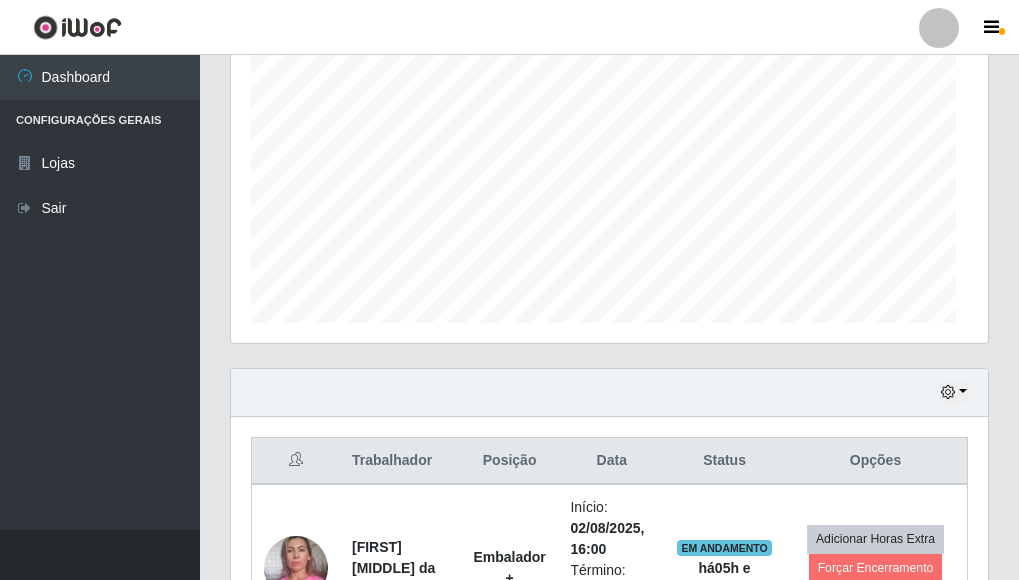 scroll, scrollTop: 999585, scrollLeft: 999243, axis: both 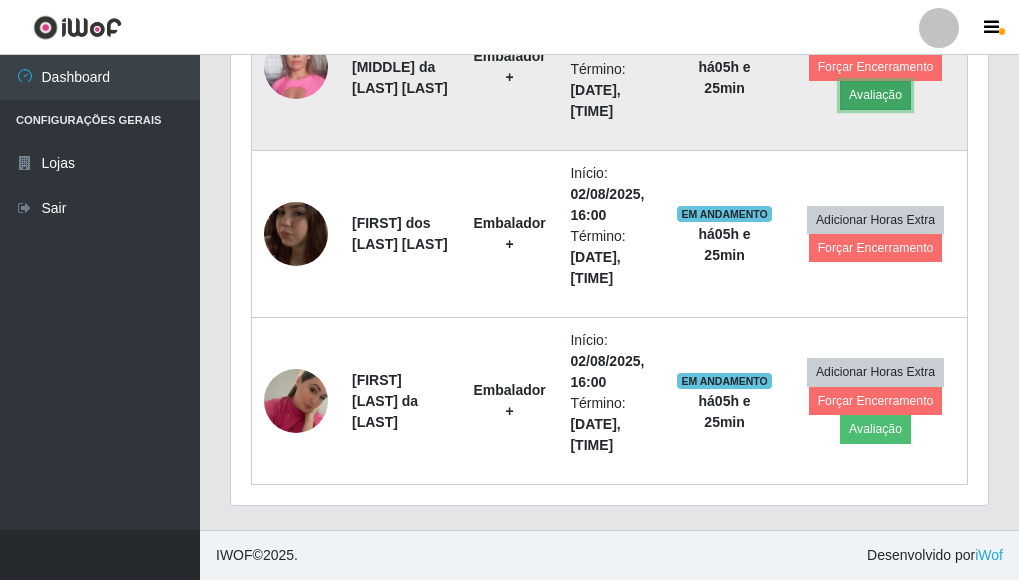 click on "Avaliação" at bounding box center [875, 95] 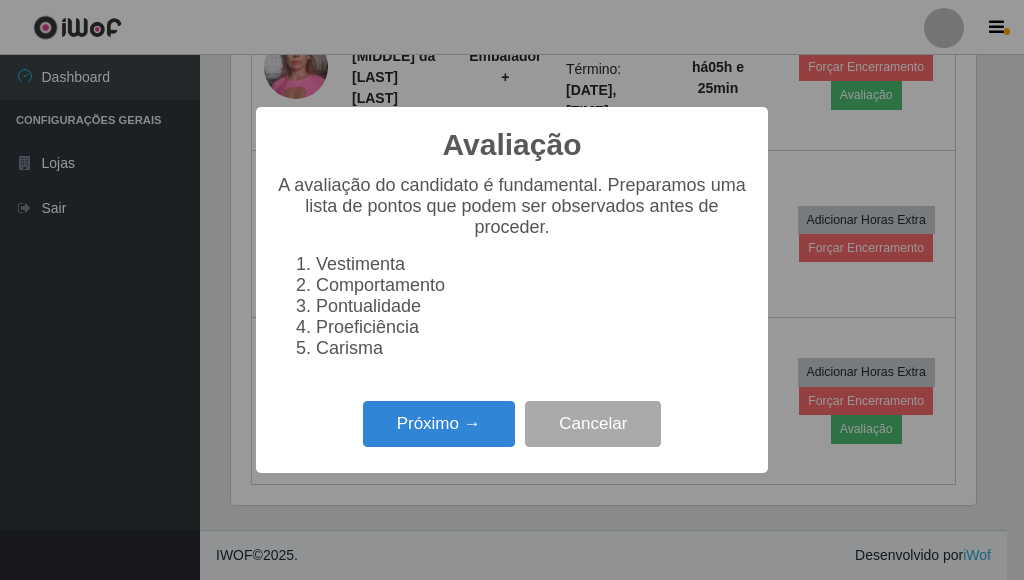 scroll, scrollTop: 999585, scrollLeft: 999255, axis: both 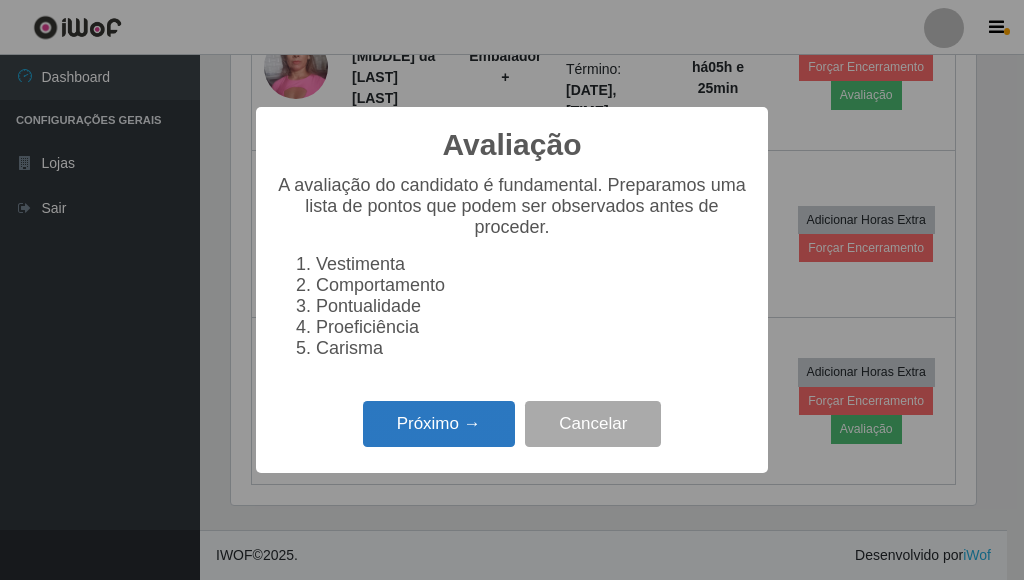 click on "Próximo →" at bounding box center (439, 424) 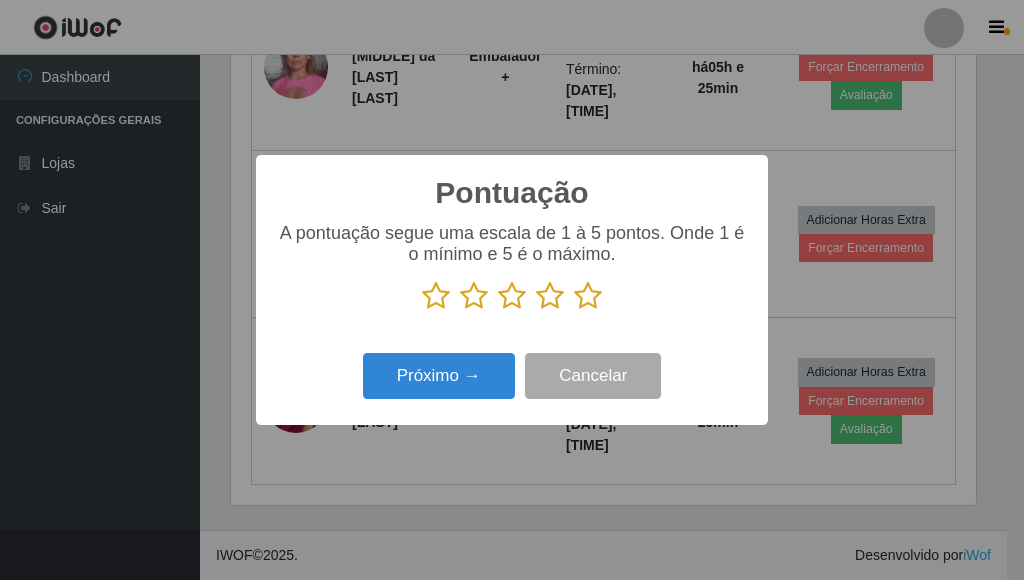 scroll, scrollTop: 999585, scrollLeft: 999255, axis: both 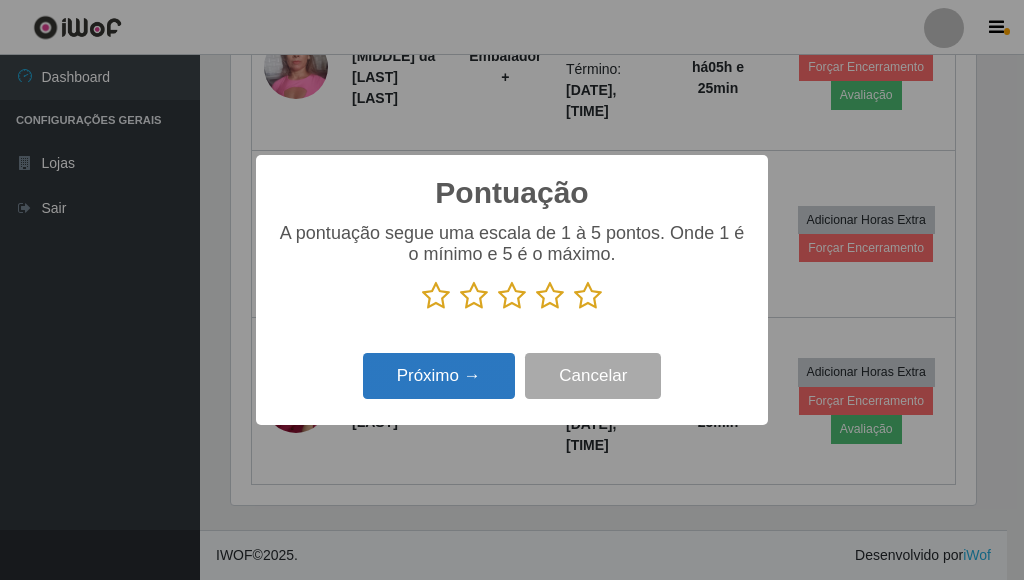 drag, startPoint x: 584, startPoint y: 295, endPoint x: 493, endPoint y: 363, distance: 113.600174 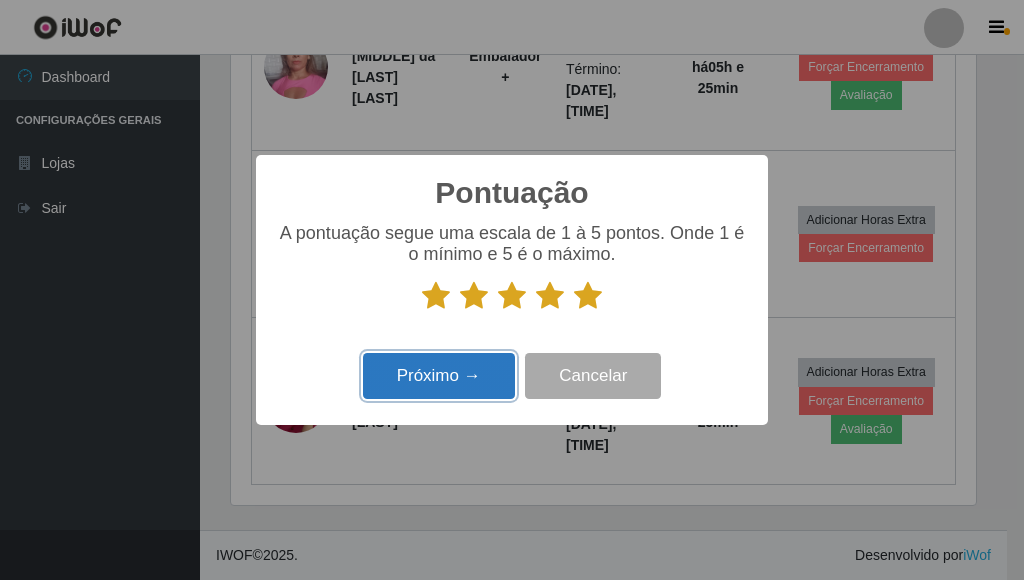 click on "Próximo →" at bounding box center [439, 376] 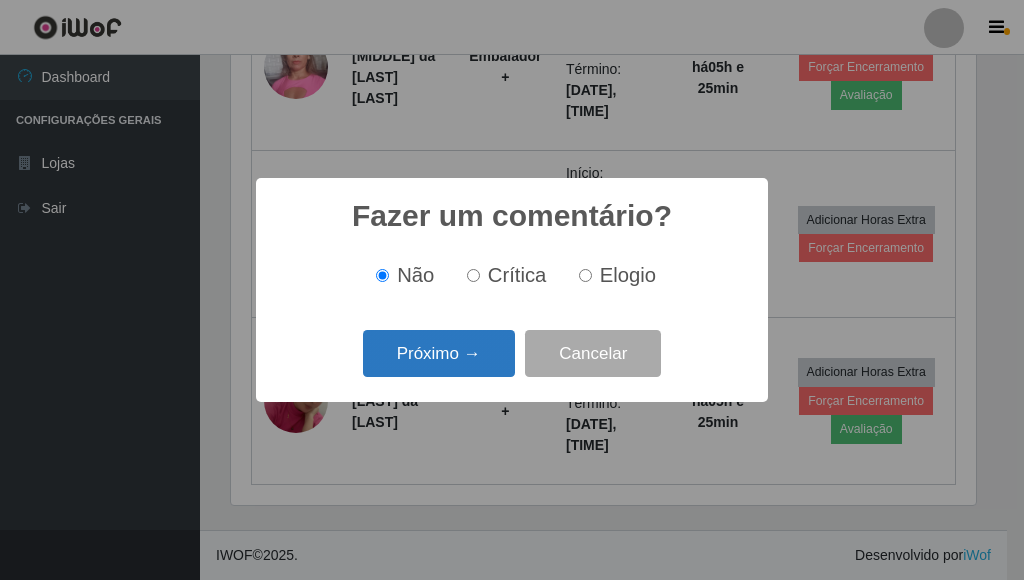 click on "Próximo →" at bounding box center [439, 353] 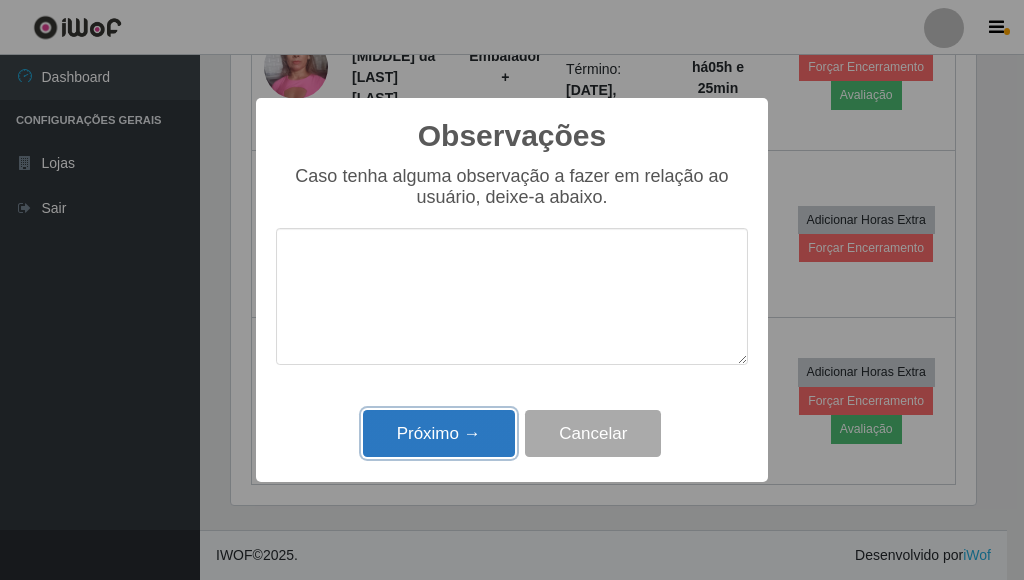 drag, startPoint x: 464, startPoint y: 431, endPoint x: 820, endPoint y: 507, distance: 364.02197 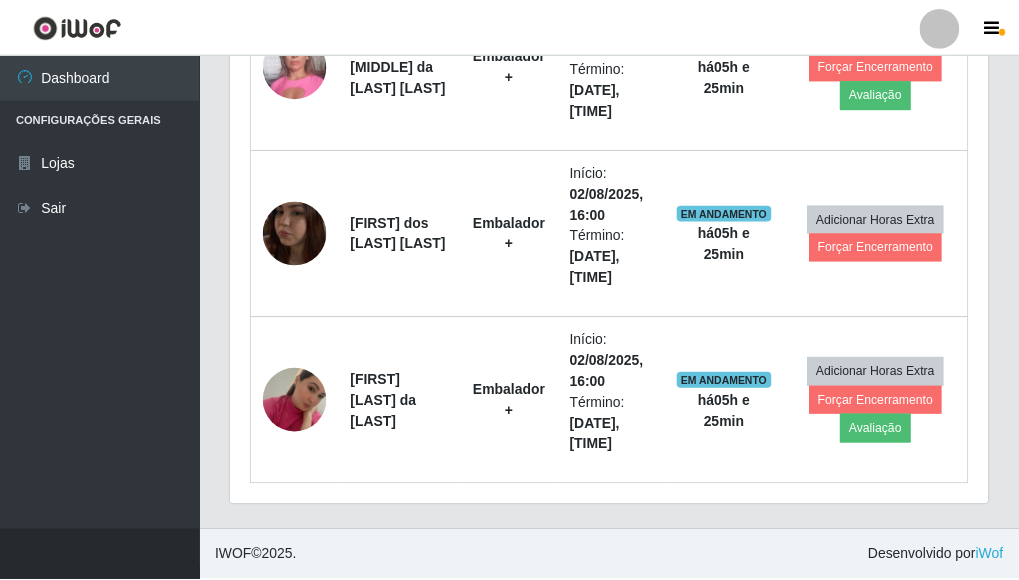 scroll, scrollTop: 999585, scrollLeft: 999243, axis: both 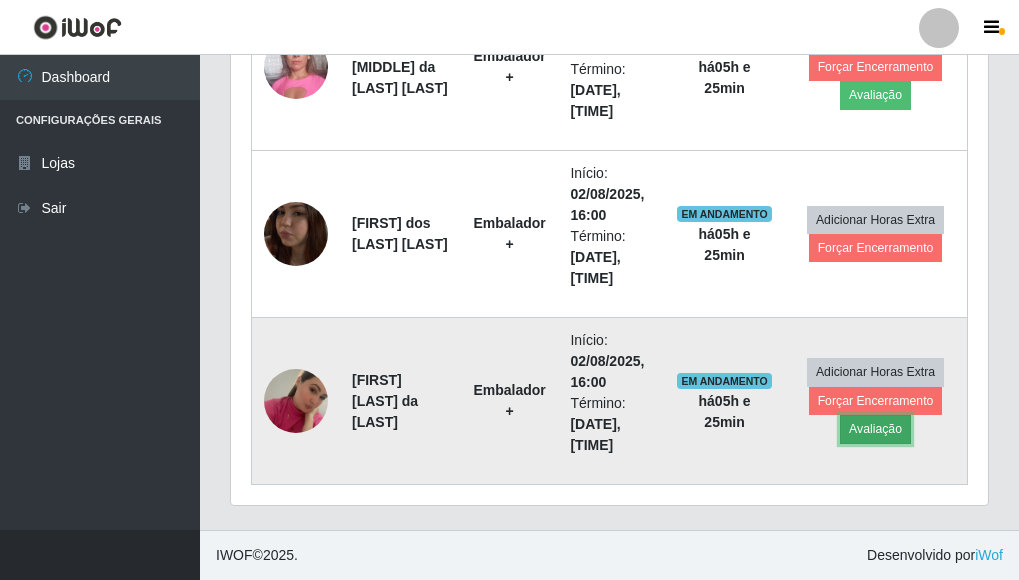 click on "Avaliação" at bounding box center (875, 429) 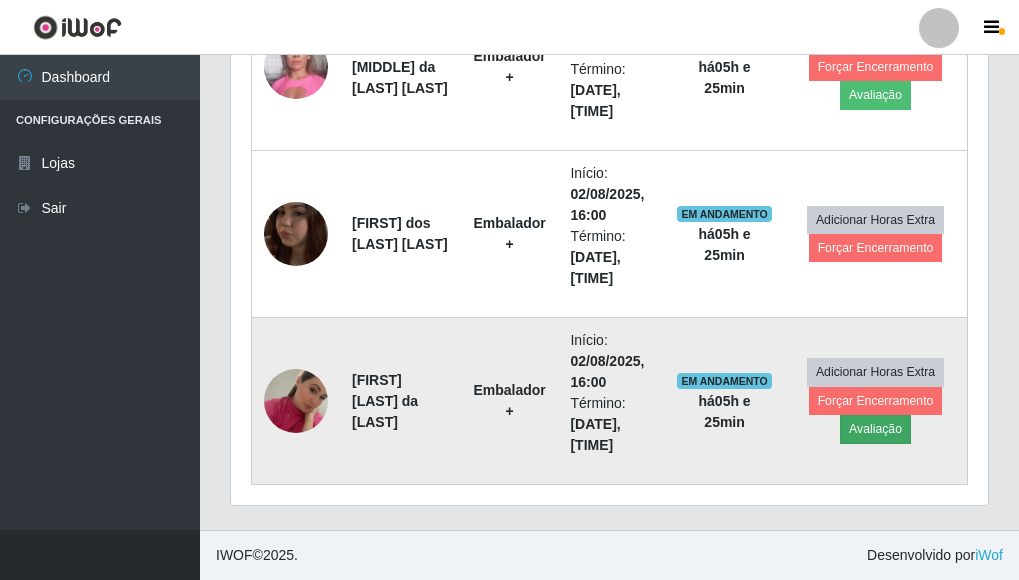 scroll, scrollTop: 999585, scrollLeft: 999255, axis: both 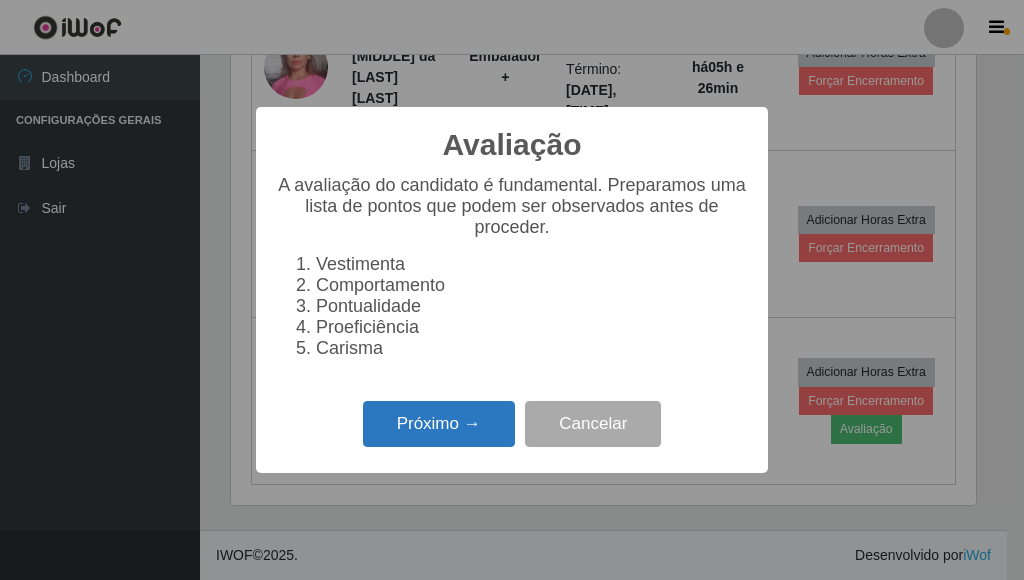 click on "Próximo →" at bounding box center (439, 424) 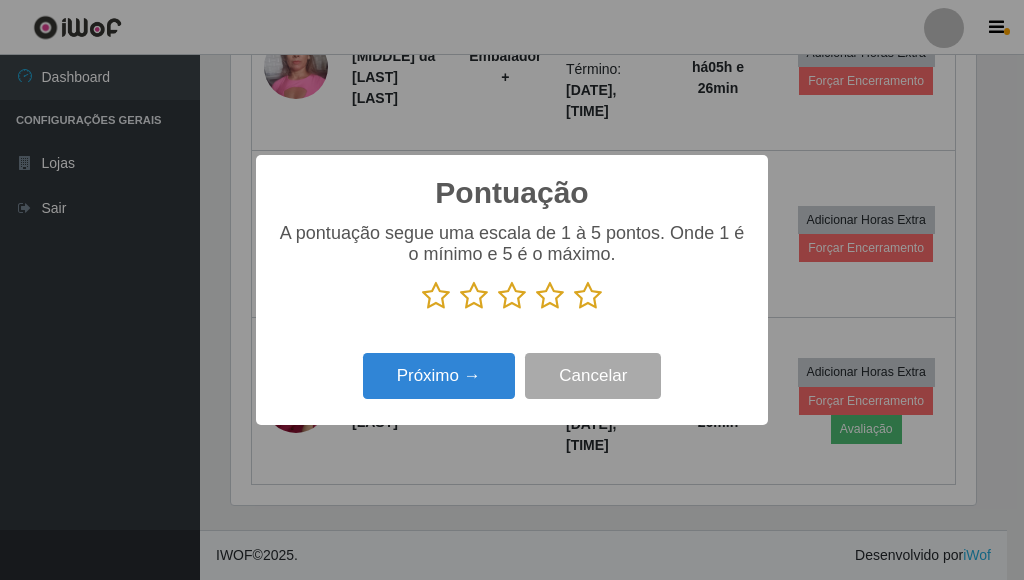 drag, startPoint x: 585, startPoint y: 301, endPoint x: 517, endPoint y: 351, distance: 84.40379 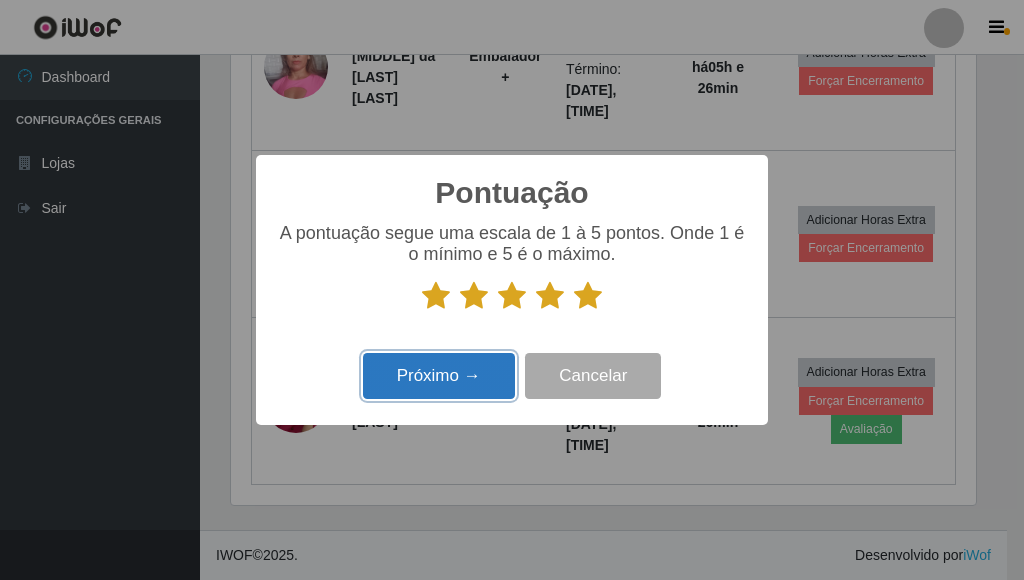 click on "Próximo →" at bounding box center (439, 376) 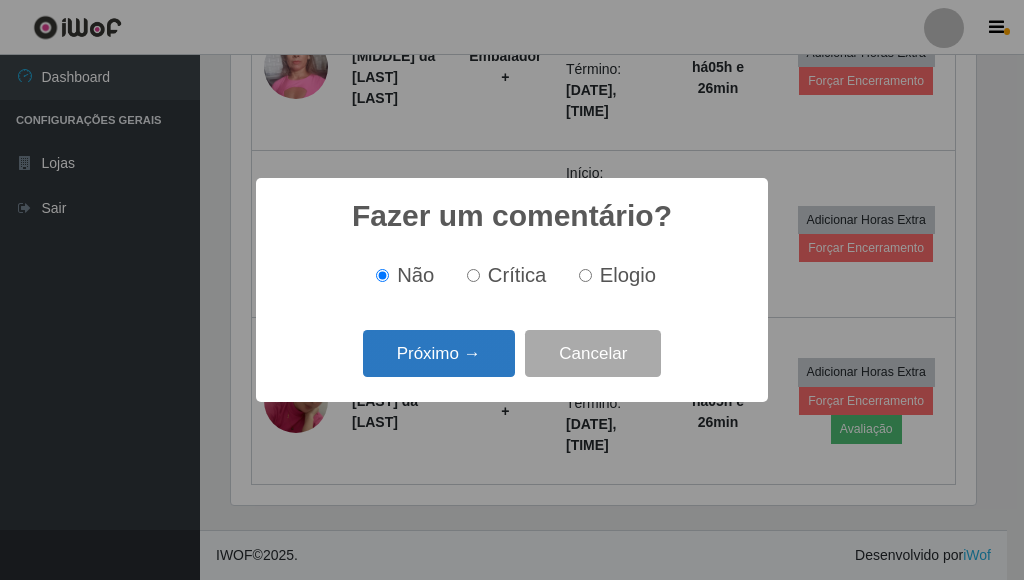 click on "Próximo →" at bounding box center (439, 353) 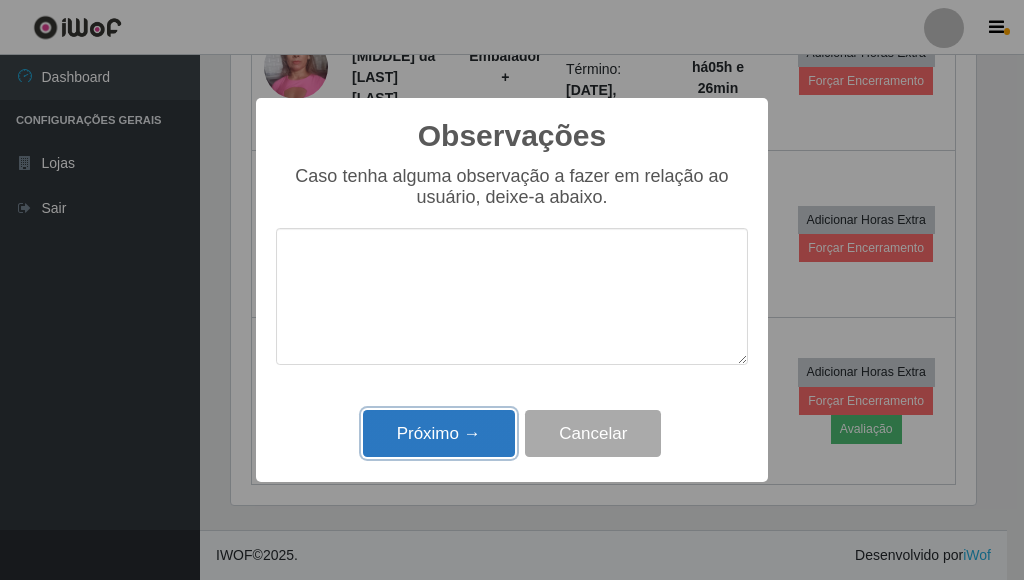 click on "Próximo →" at bounding box center (439, 433) 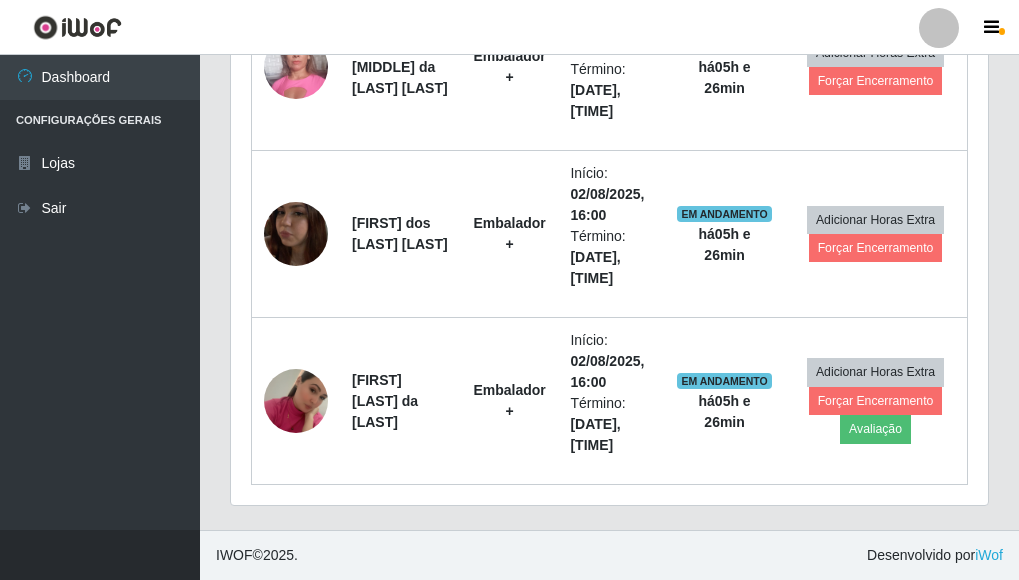 scroll, scrollTop: 999585, scrollLeft: 999243, axis: both 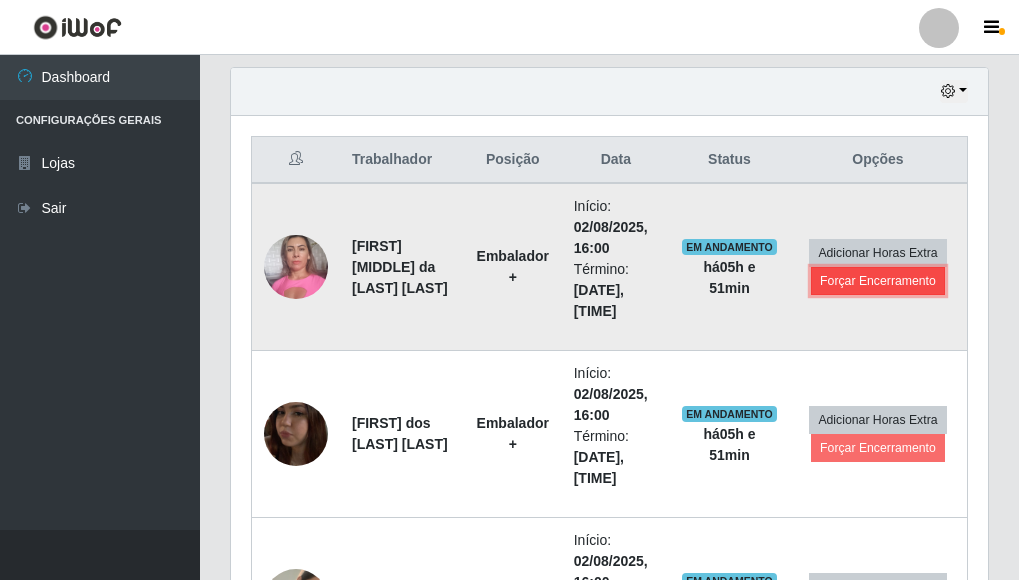 click on "Forçar Encerramento" at bounding box center (878, 281) 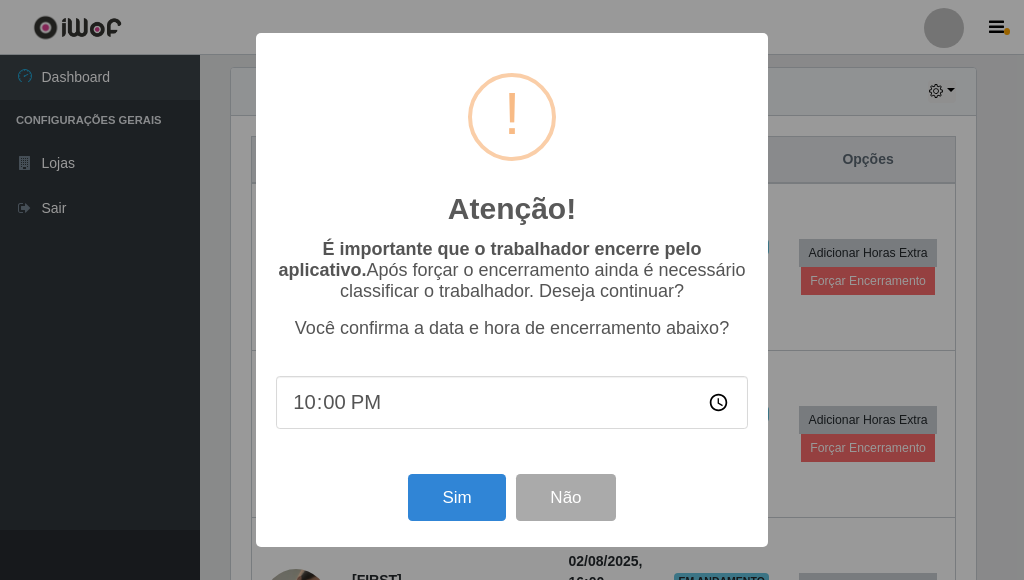 scroll, scrollTop: 999585, scrollLeft: 999255, axis: both 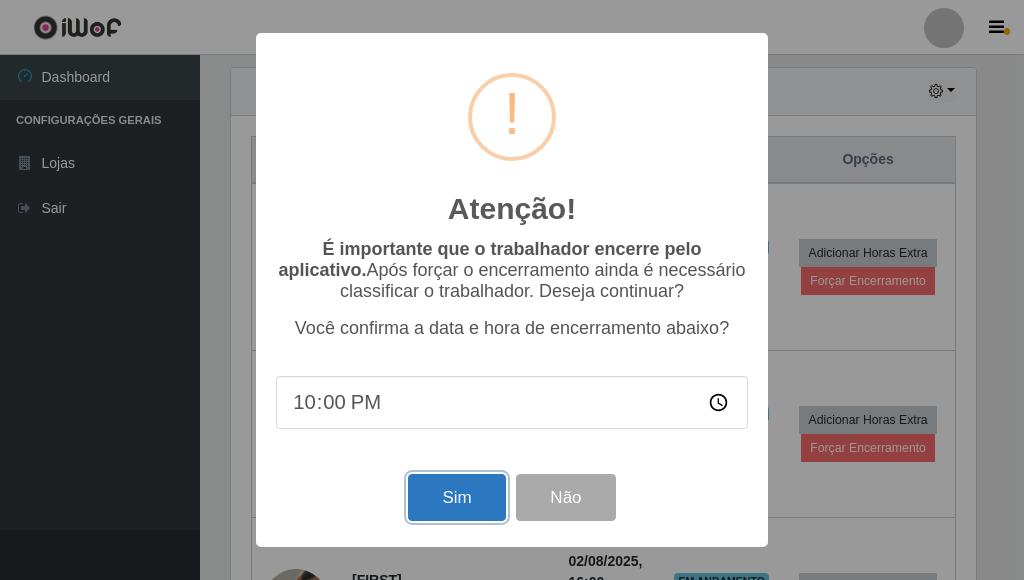 drag, startPoint x: 457, startPoint y: 505, endPoint x: 500, endPoint y: 504, distance: 43.011627 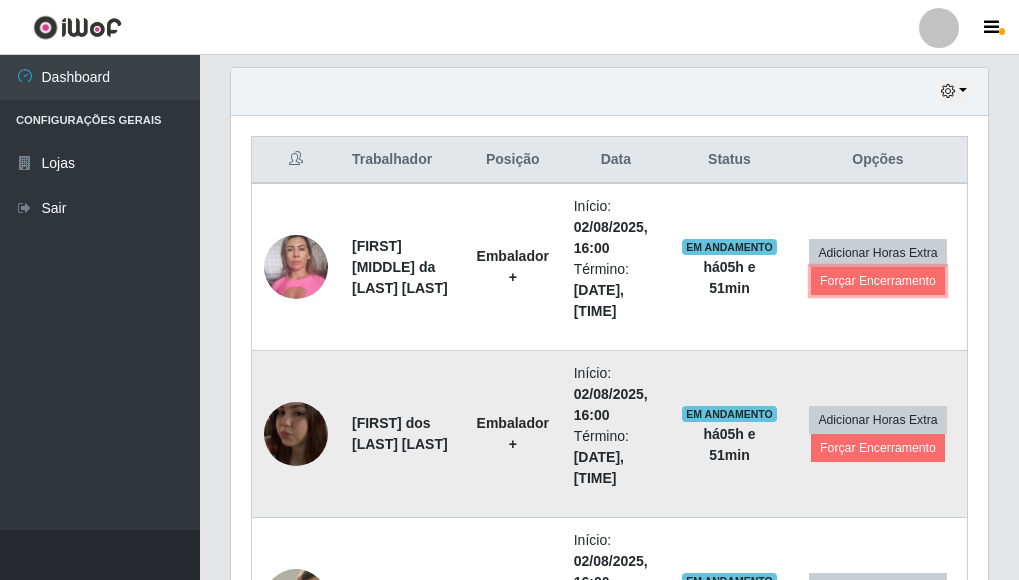 scroll, scrollTop: 999585, scrollLeft: 999243, axis: both 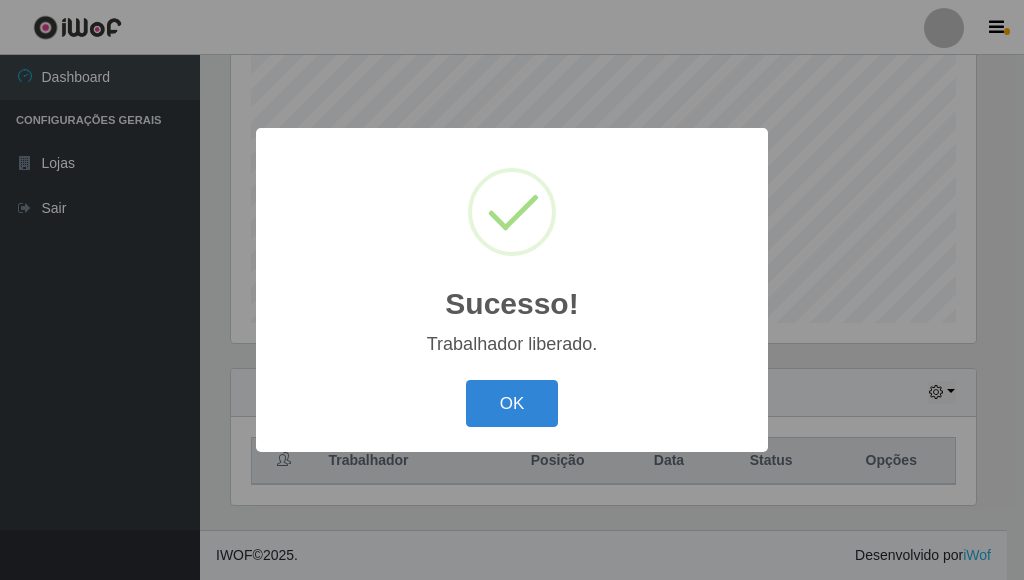 click on "Sucesso! × Trabalhador liberado. OK Cancel" at bounding box center (512, 290) 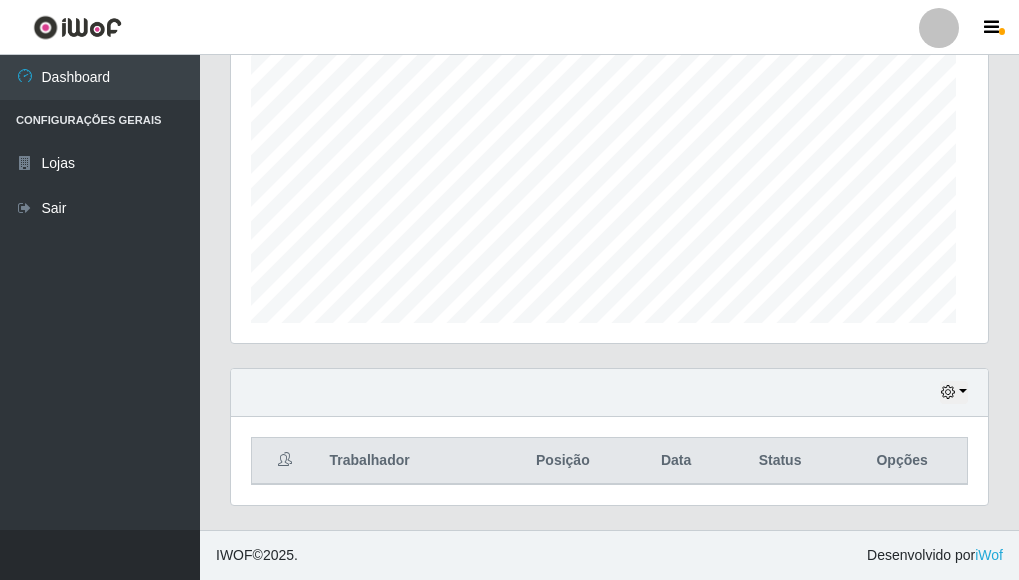 scroll, scrollTop: 999585, scrollLeft: 999243, axis: both 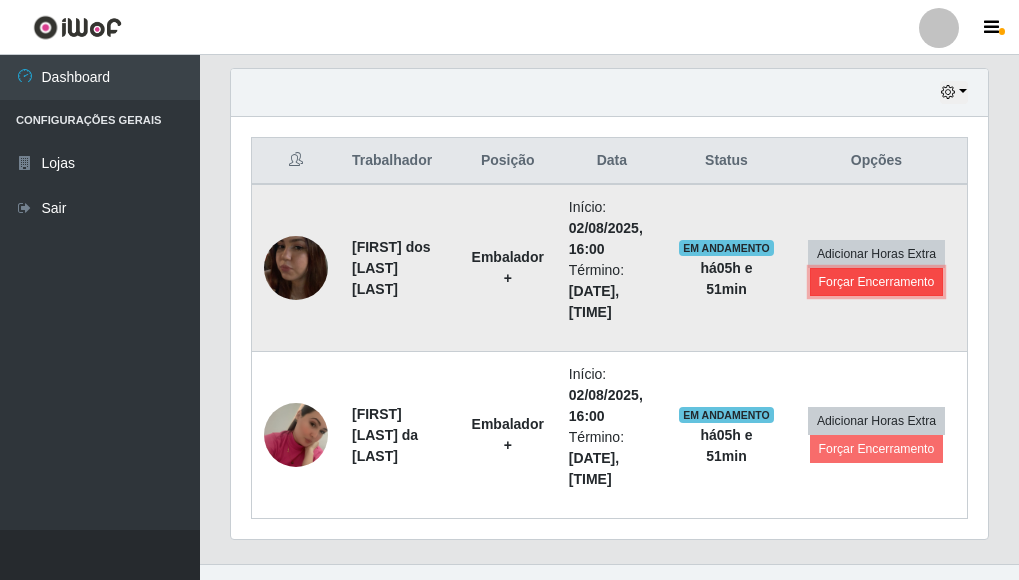 click on "Forçar Encerramento" at bounding box center [877, 282] 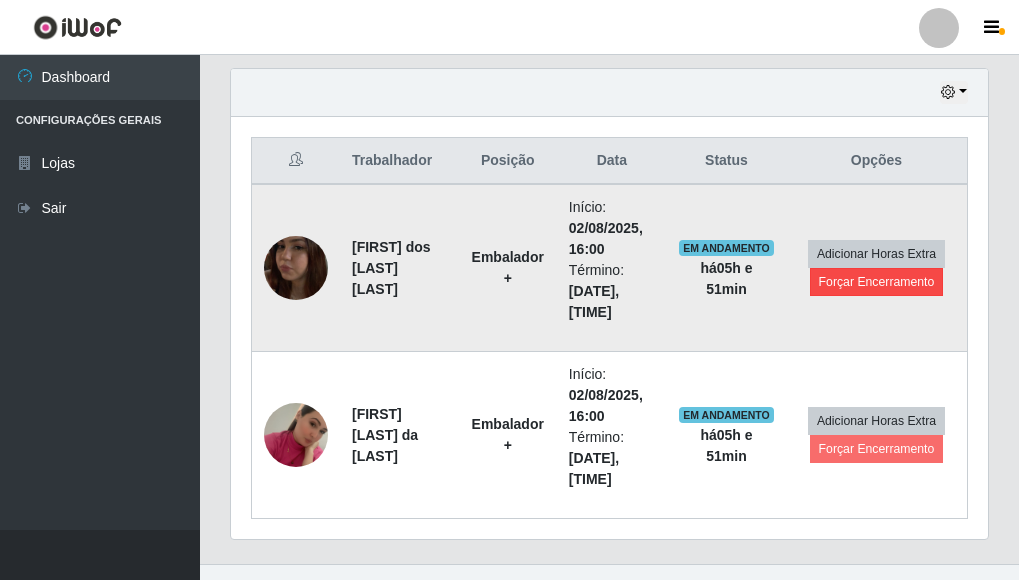 scroll, scrollTop: 999585, scrollLeft: 999255, axis: both 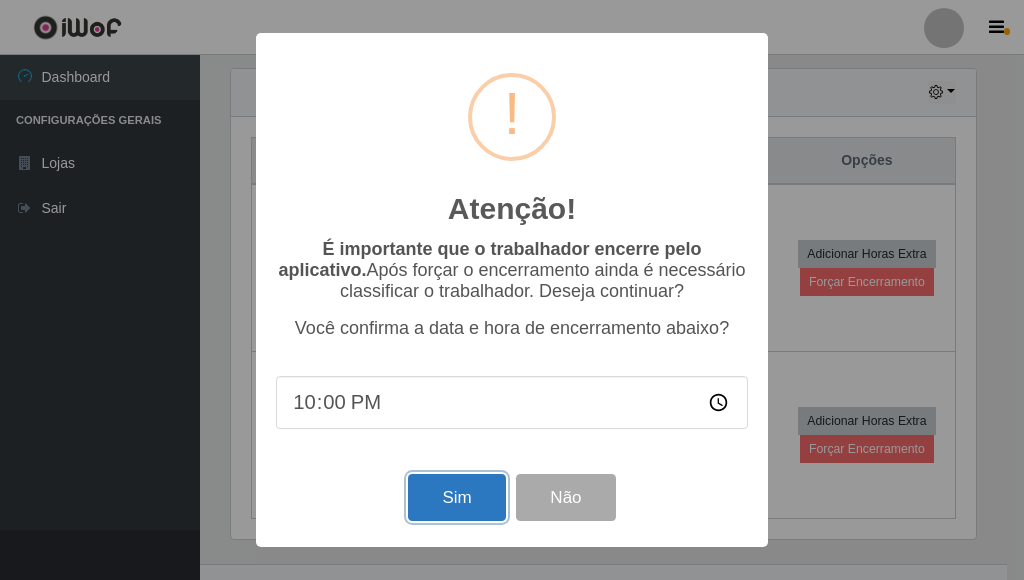 drag, startPoint x: 462, startPoint y: 507, endPoint x: 464, endPoint y: 496, distance: 11.18034 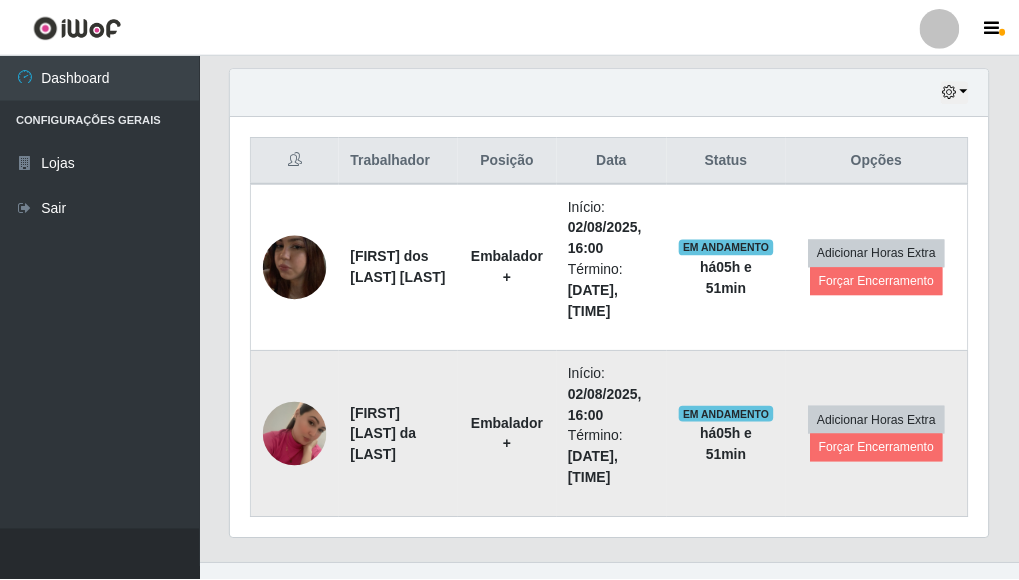 scroll, scrollTop: 999585, scrollLeft: 999243, axis: both 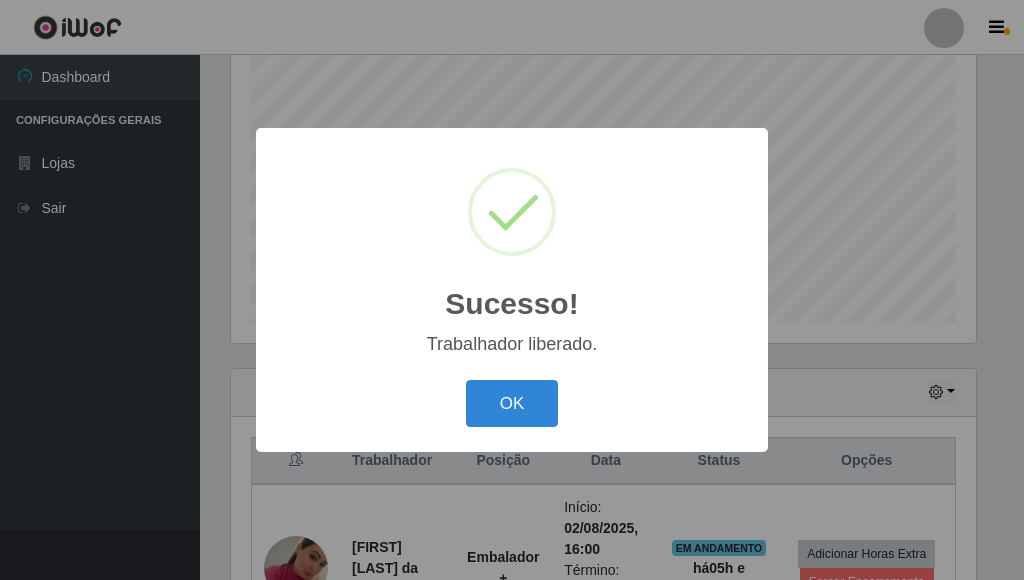 drag, startPoint x: 517, startPoint y: 392, endPoint x: 509, endPoint y: 364, distance: 29.12044 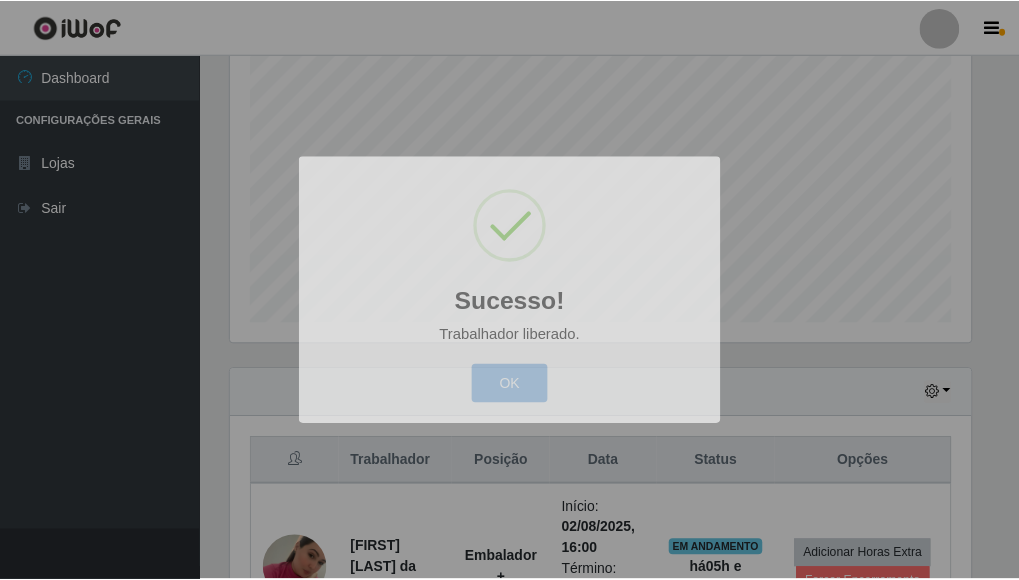 scroll, scrollTop: 414, scrollLeft: 0, axis: vertical 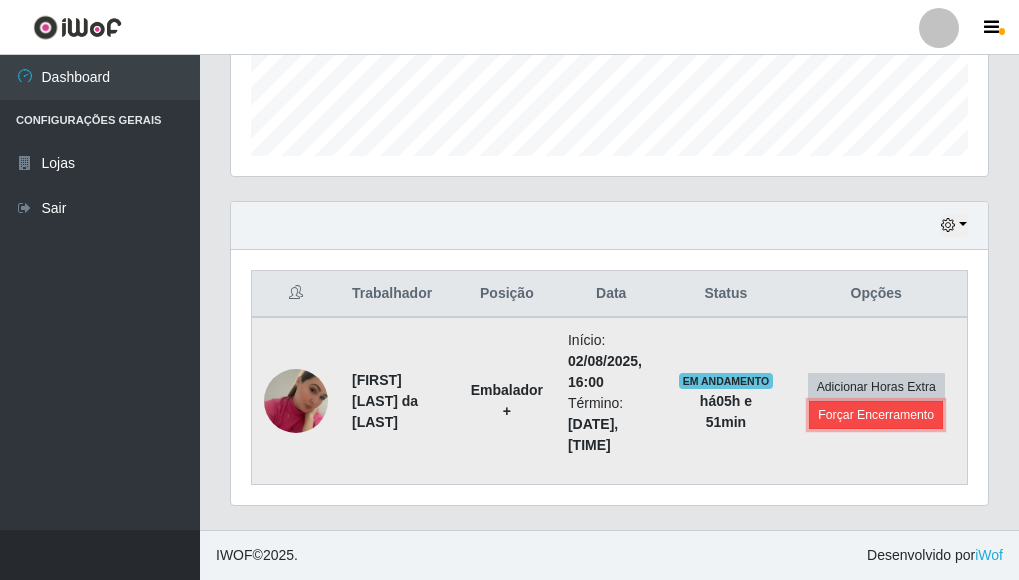 click on "Forçar Encerramento" at bounding box center (876, 415) 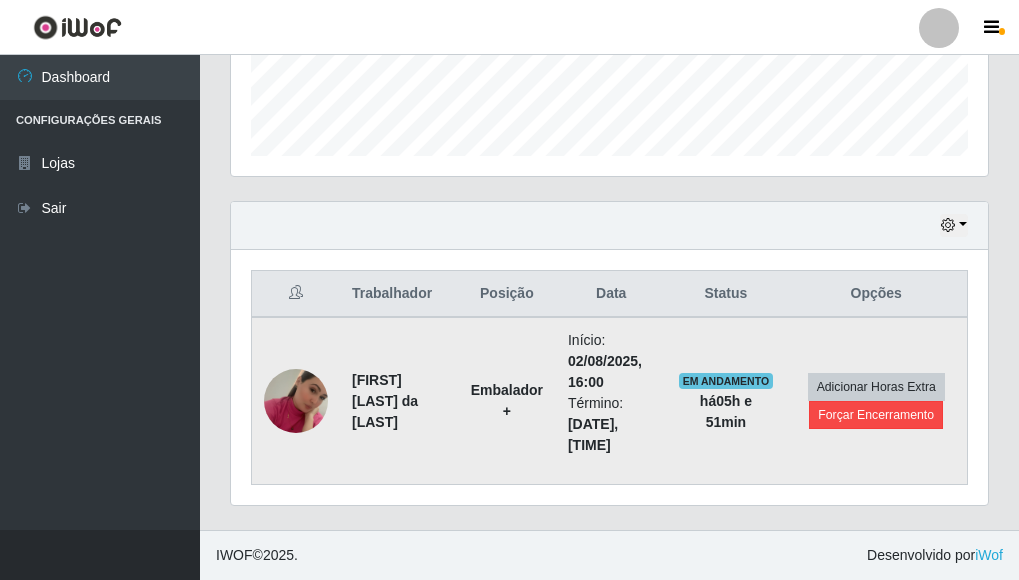 scroll, scrollTop: 999585, scrollLeft: 999255, axis: both 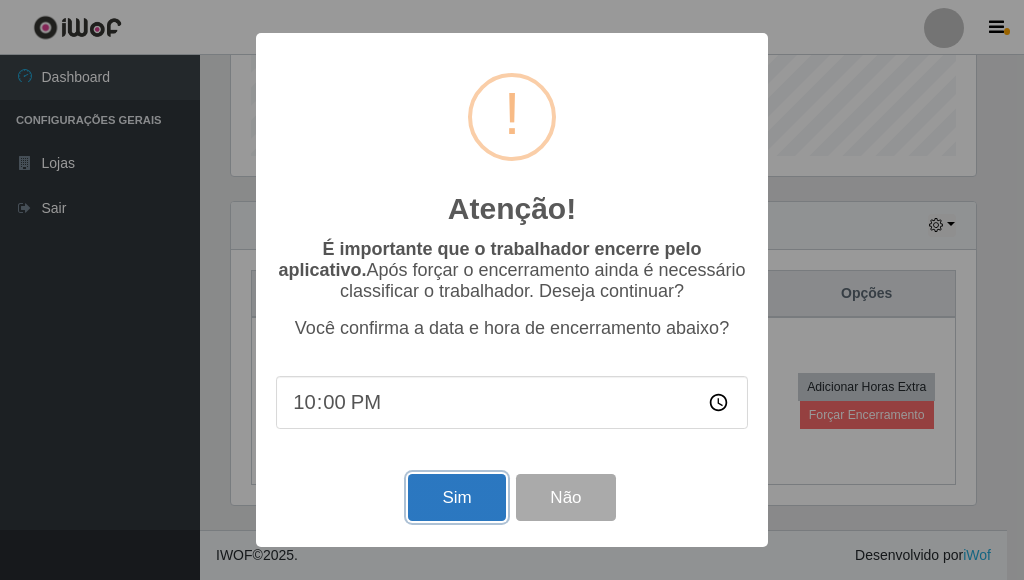 click on "Sim" at bounding box center [456, 497] 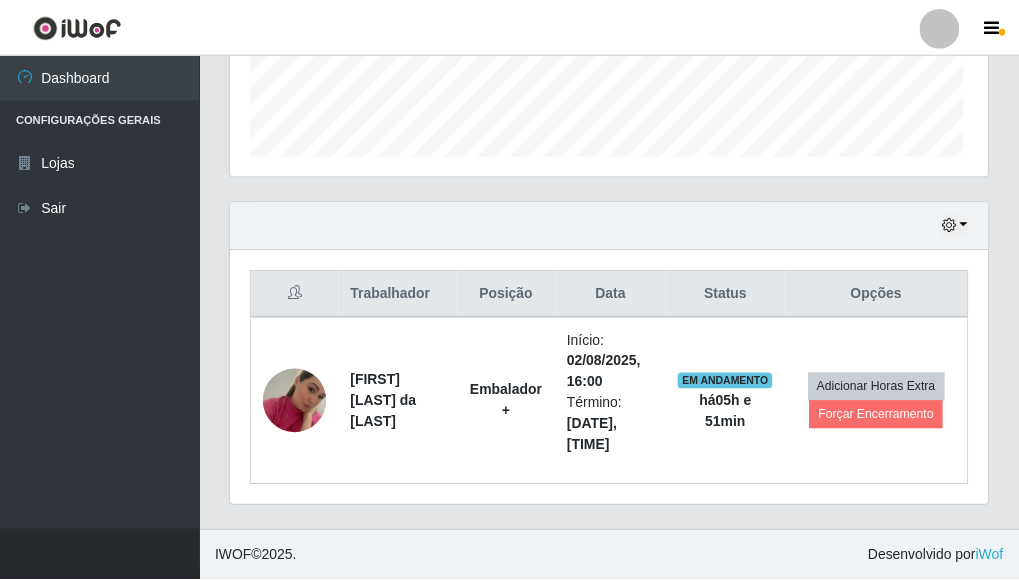 scroll, scrollTop: 999585, scrollLeft: 999243, axis: both 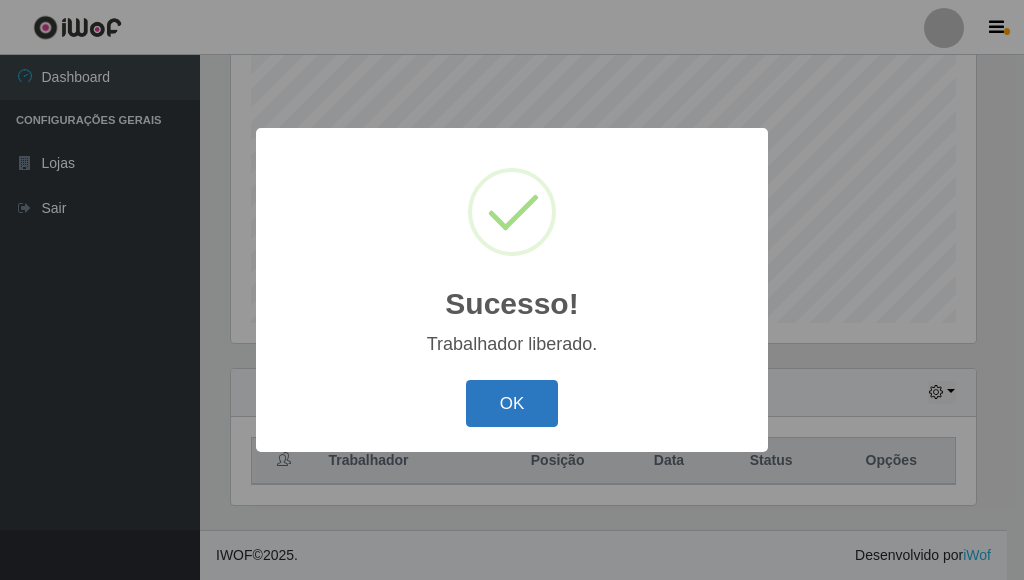 click on "OK" at bounding box center (512, 403) 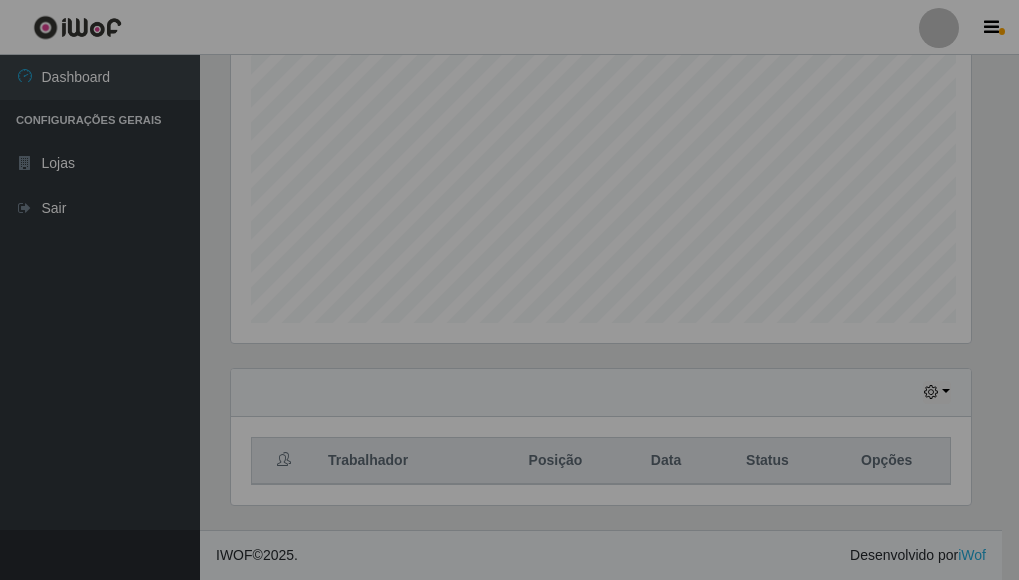 scroll 